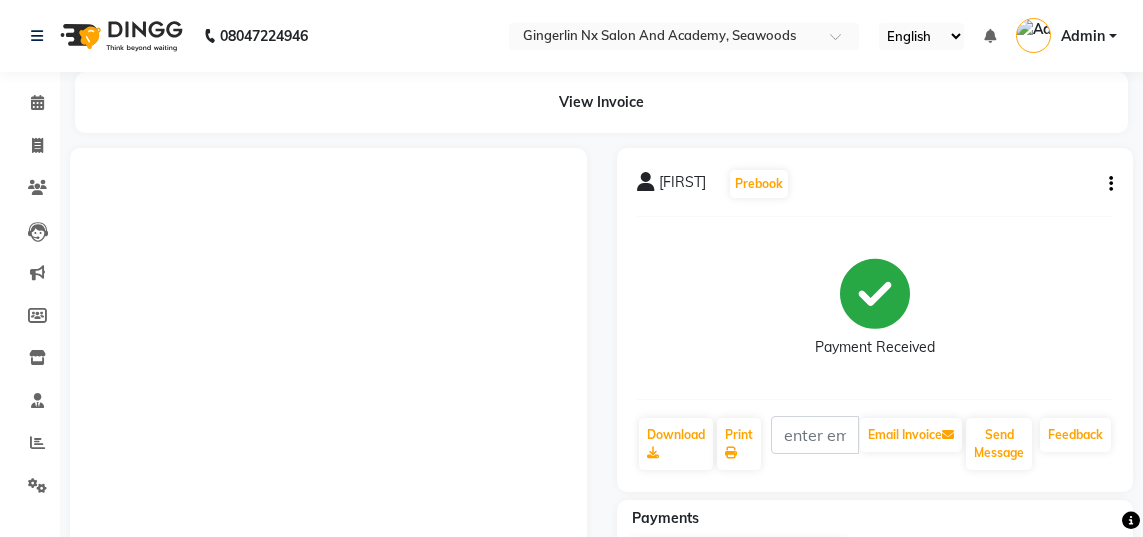 scroll, scrollTop: 0, scrollLeft: 0, axis: both 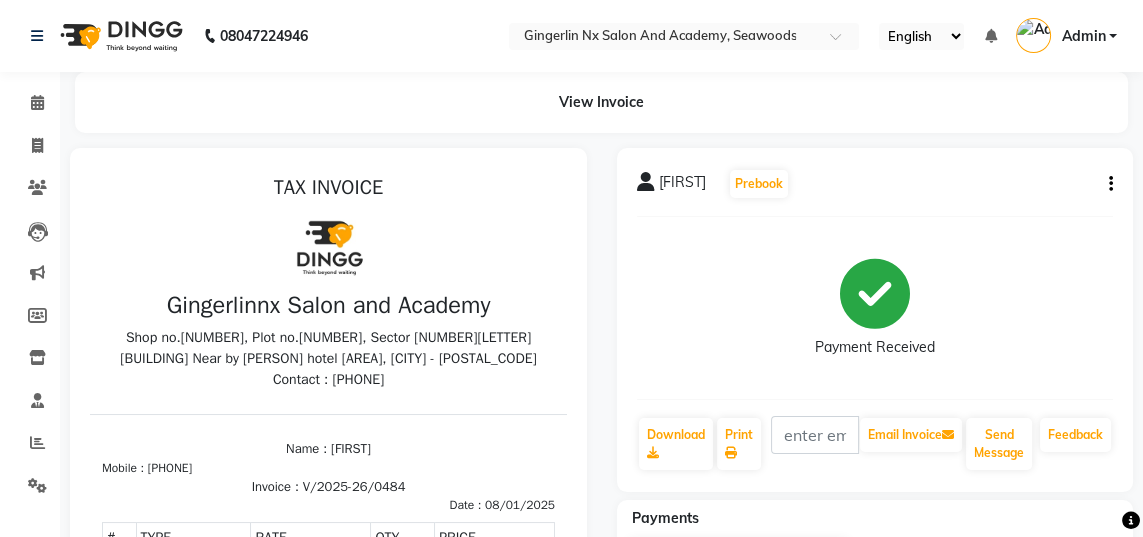 click at bounding box center [41, 36] 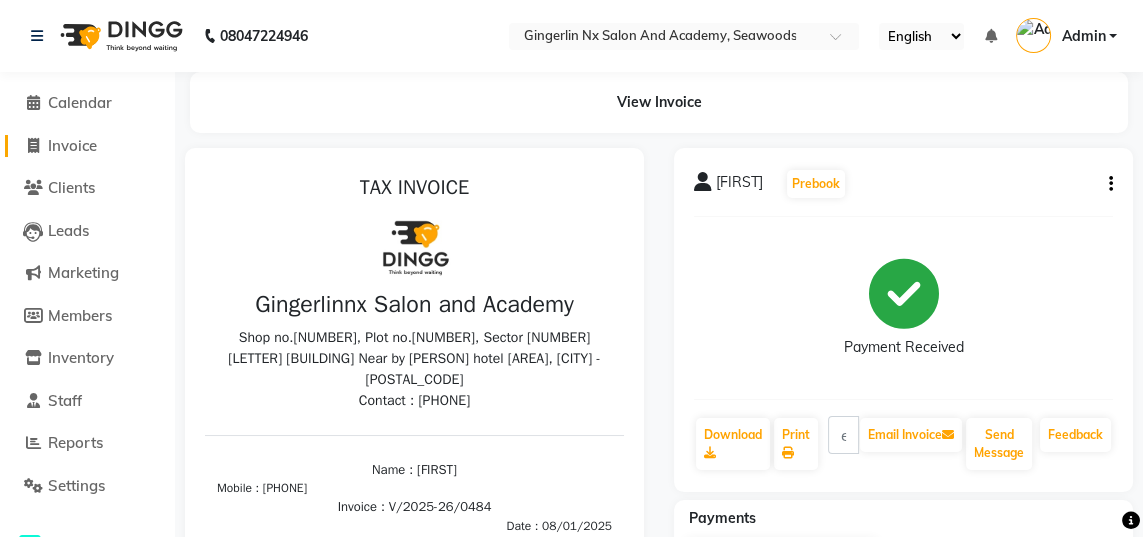 click on "Invoice" 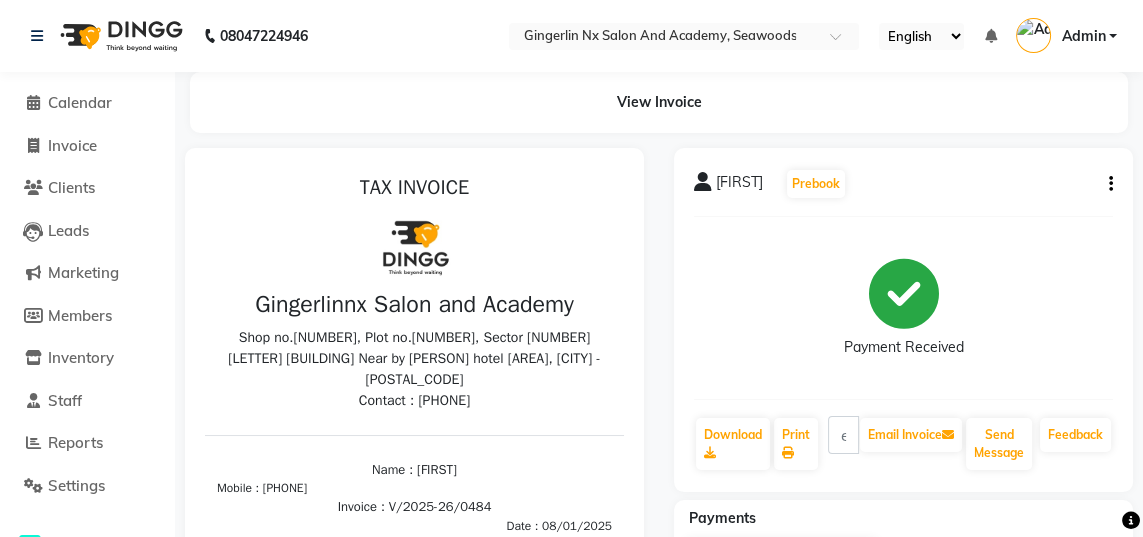 select on "service" 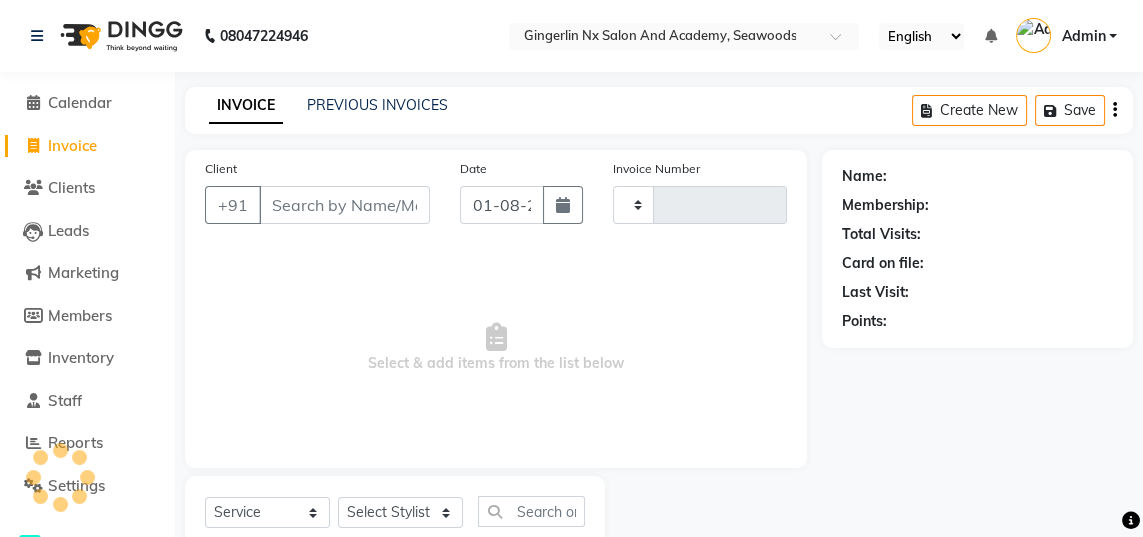 scroll, scrollTop: 63, scrollLeft: 0, axis: vertical 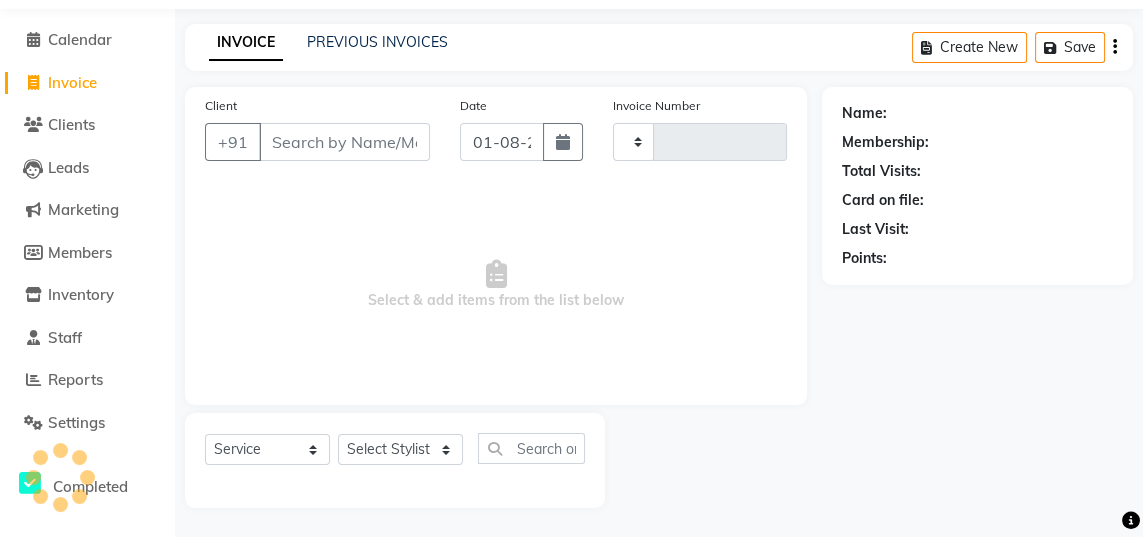 type on "0485" 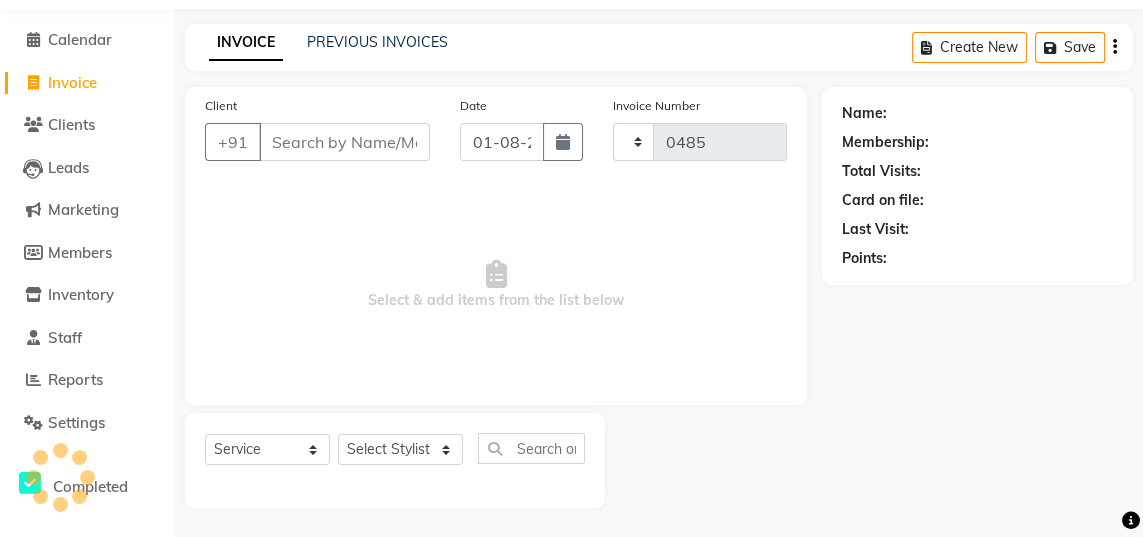 select on "480" 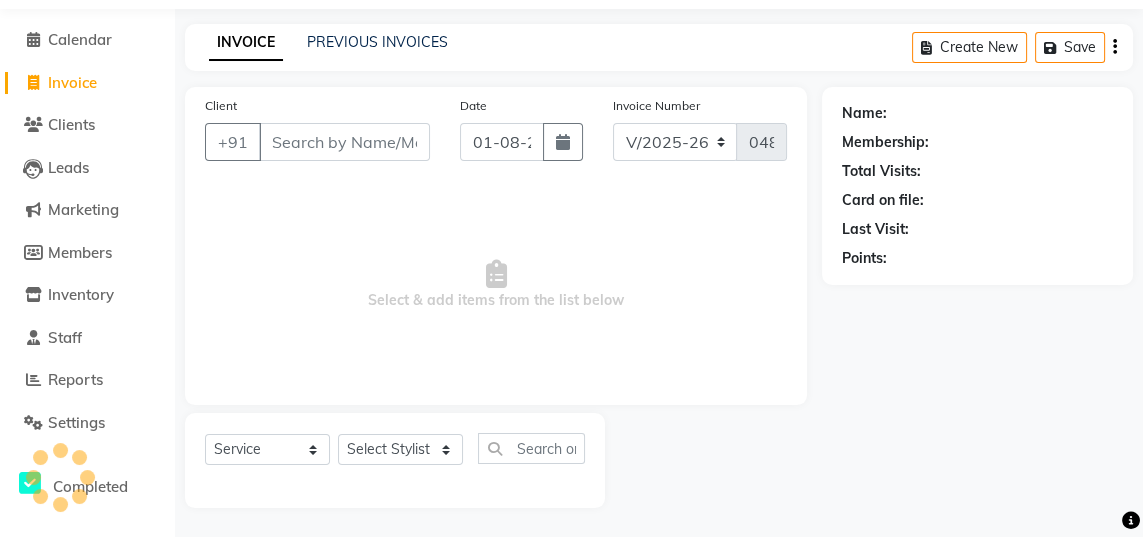 select on "membership" 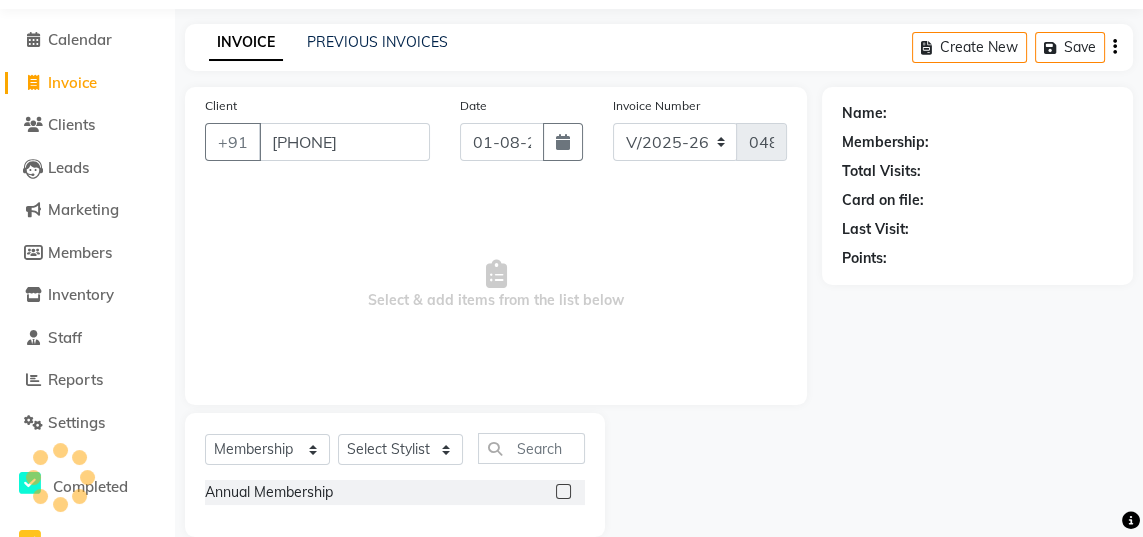 scroll, scrollTop: 0, scrollLeft: 0, axis: both 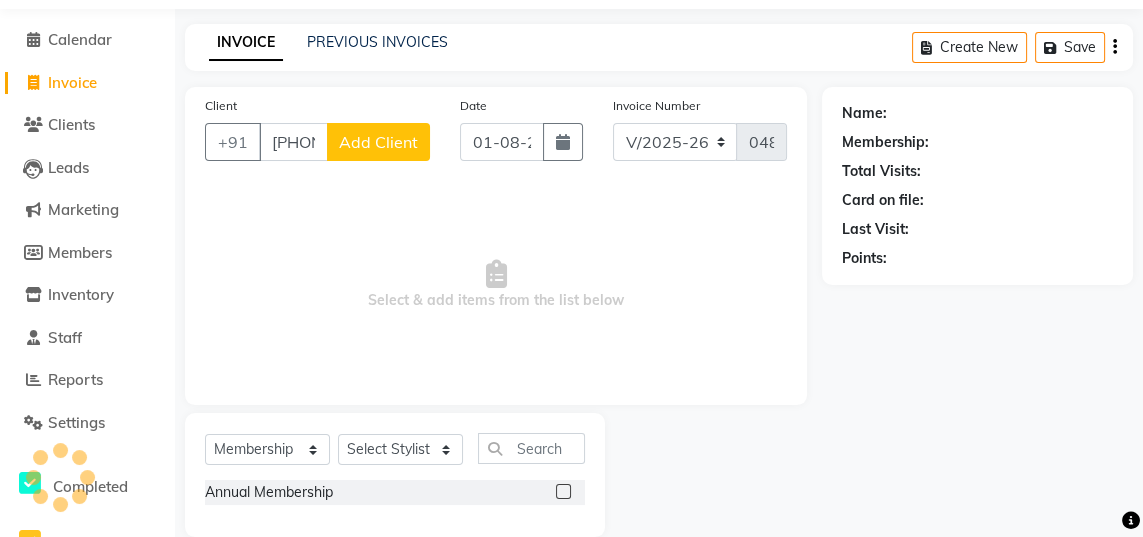 type on "[PHONE]" 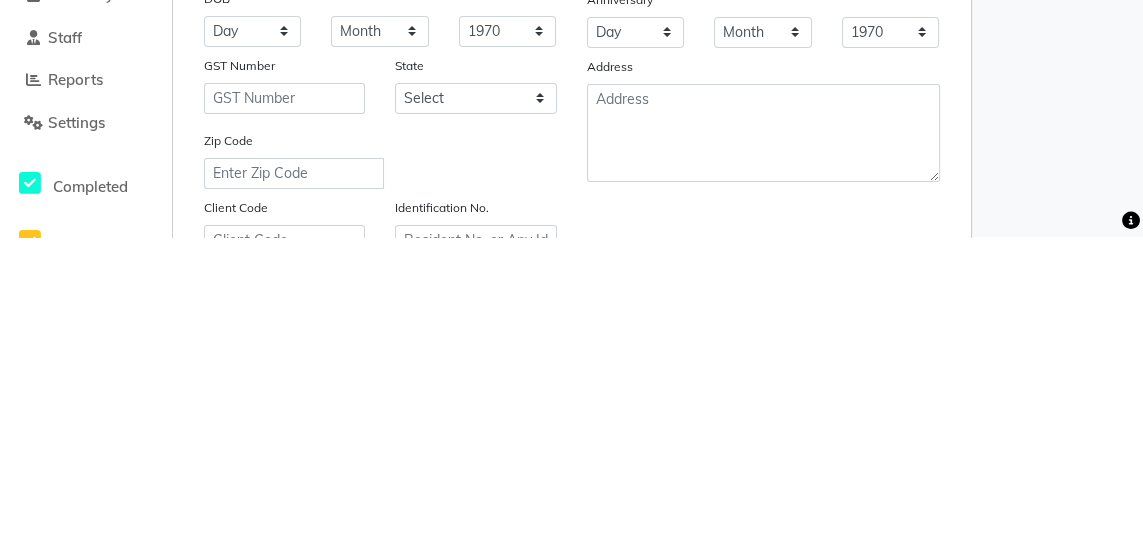 scroll, scrollTop: 63, scrollLeft: 0, axis: vertical 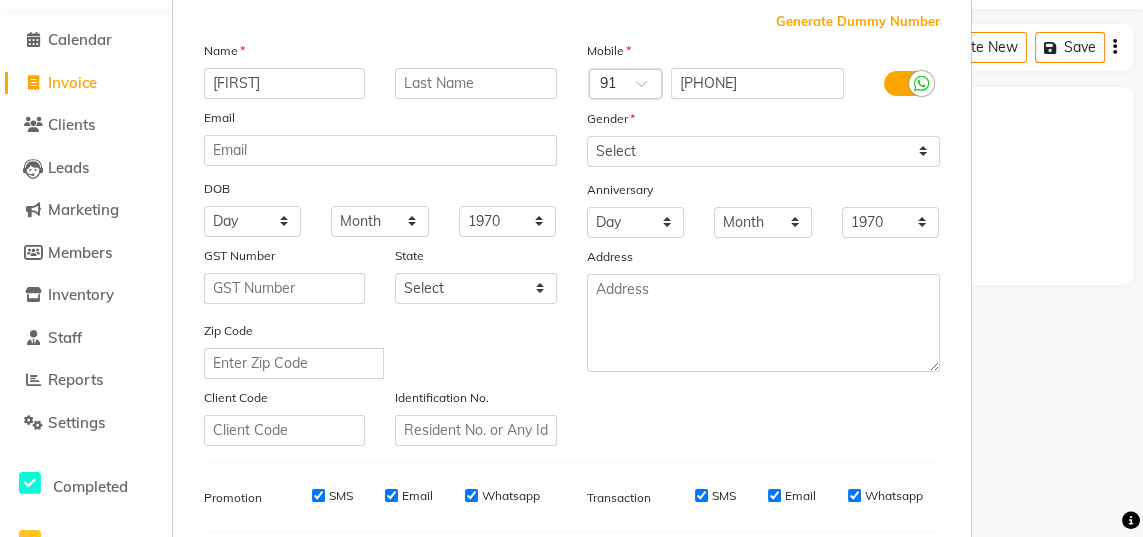 type on "Suwati" 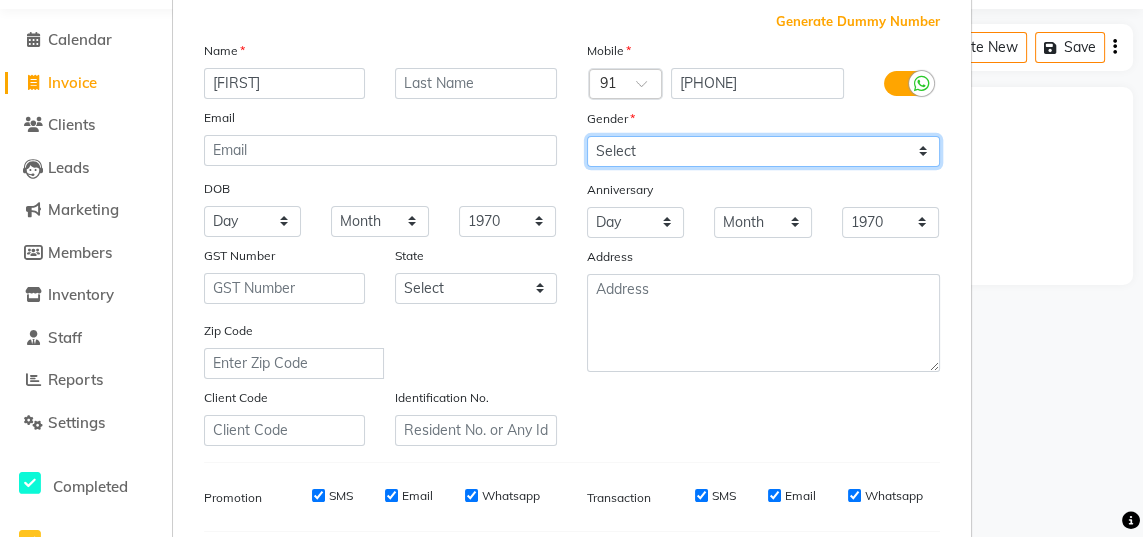 click on "Select Male Female Other Prefer Not To Say" at bounding box center [763, 151] 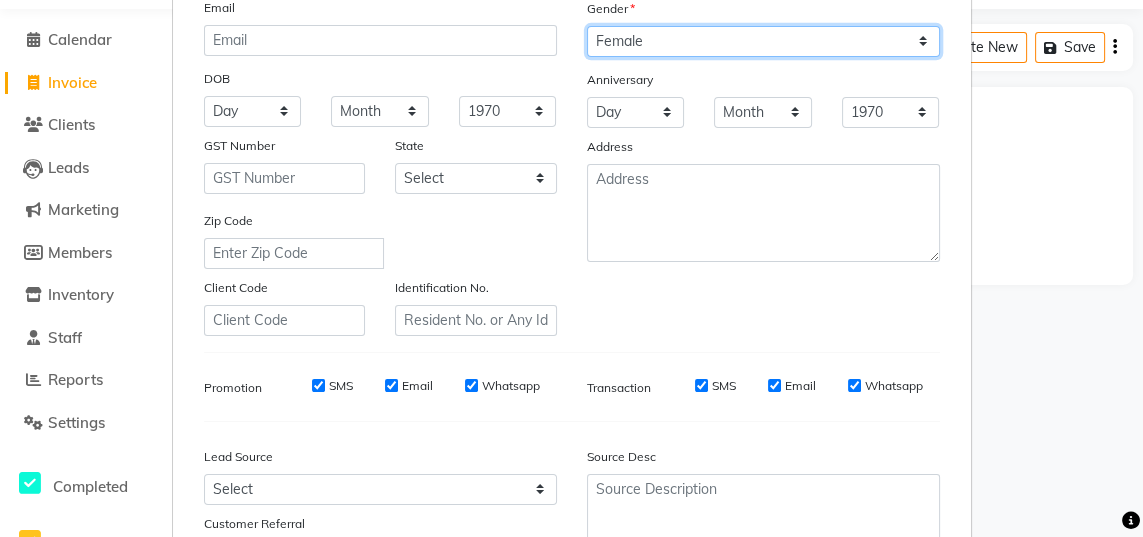 scroll, scrollTop: 384, scrollLeft: 0, axis: vertical 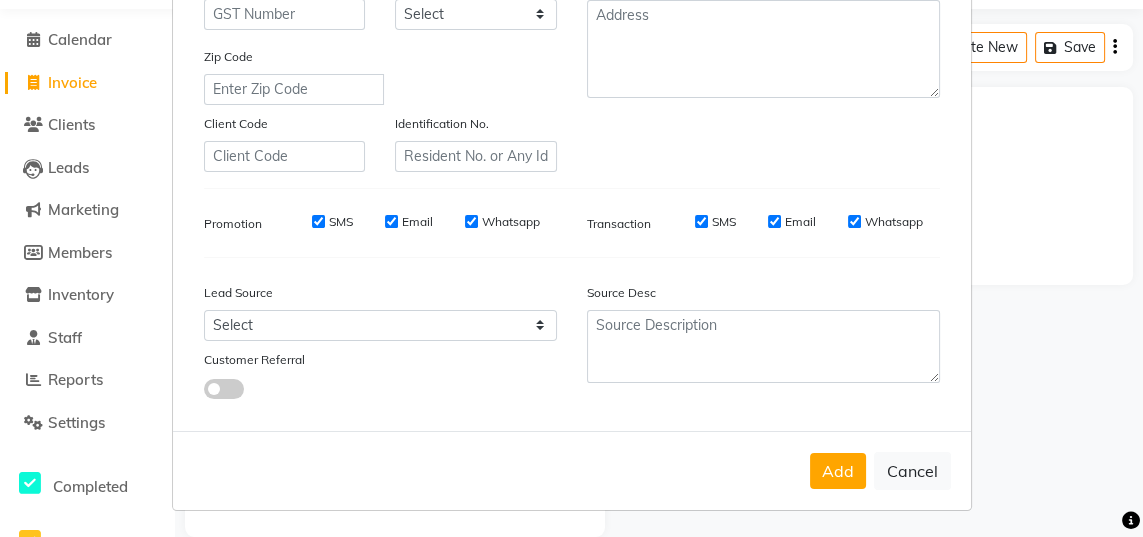 click on "Add" at bounding box center [838, 471] 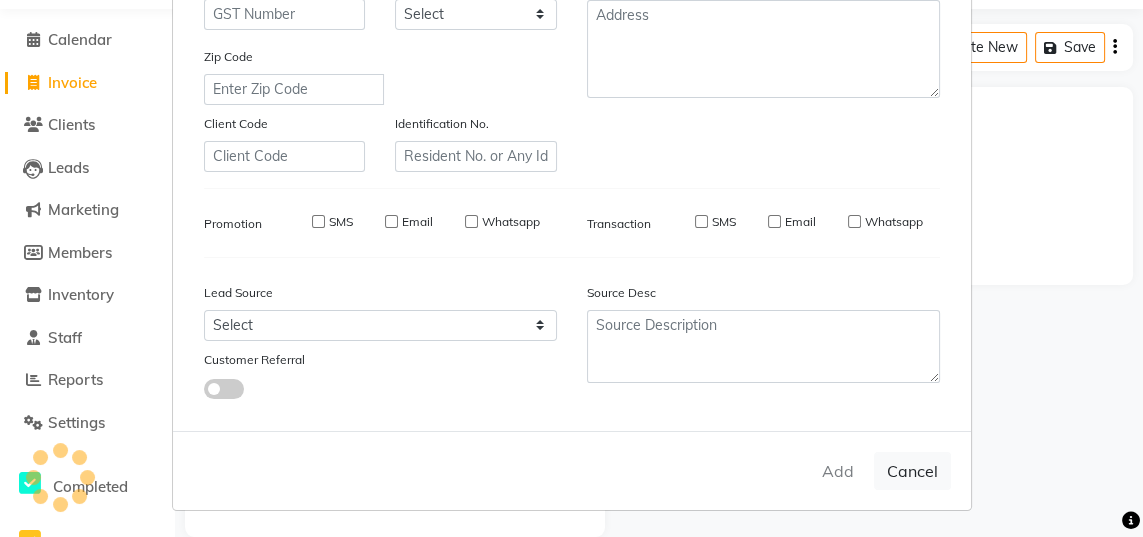 type 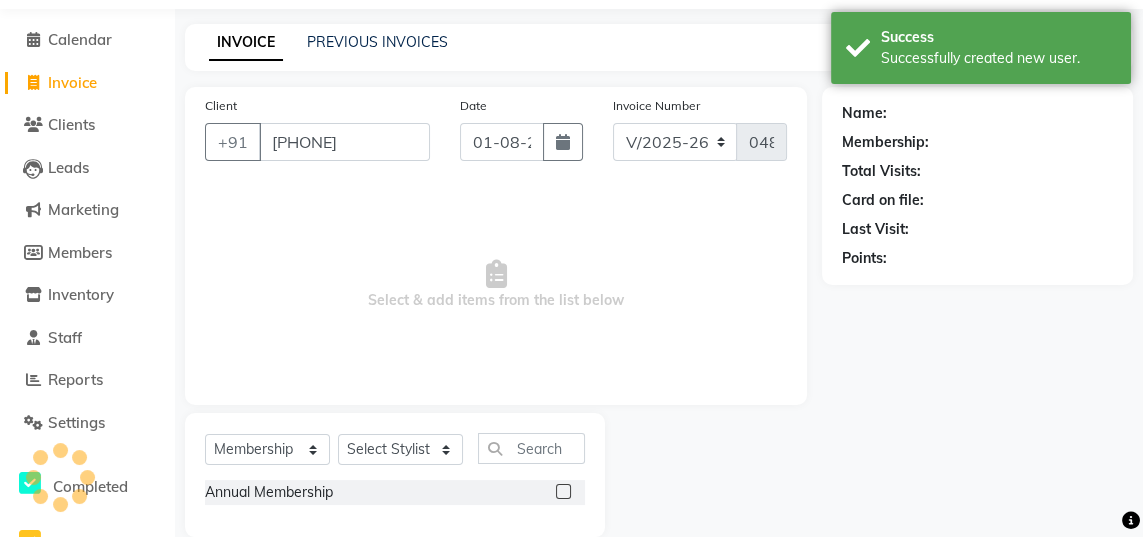 select on "1: Object" 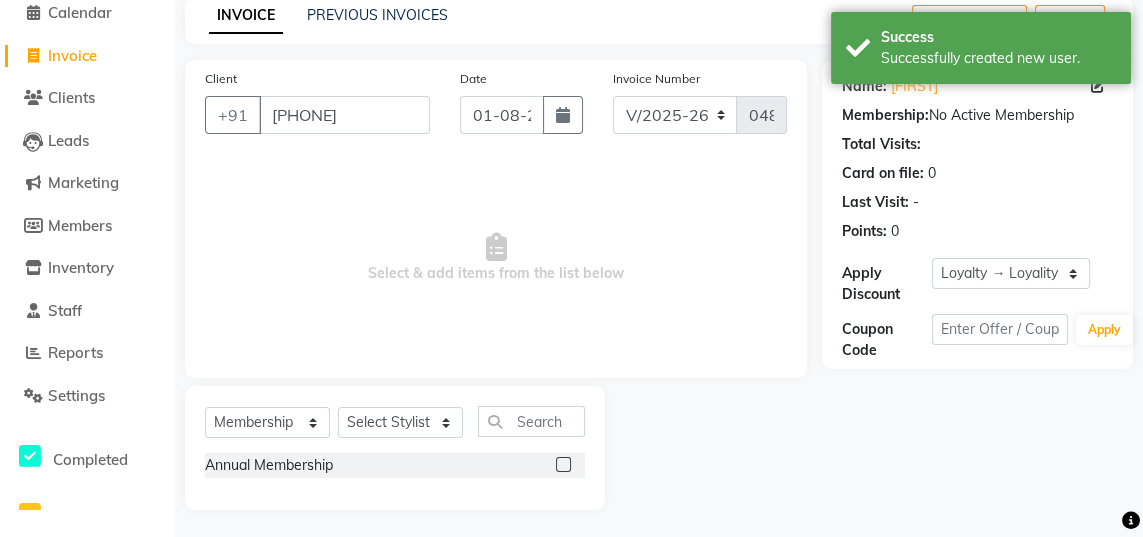 scroll, scrollTop: 93, scrollLeft: 0, axis: vertical 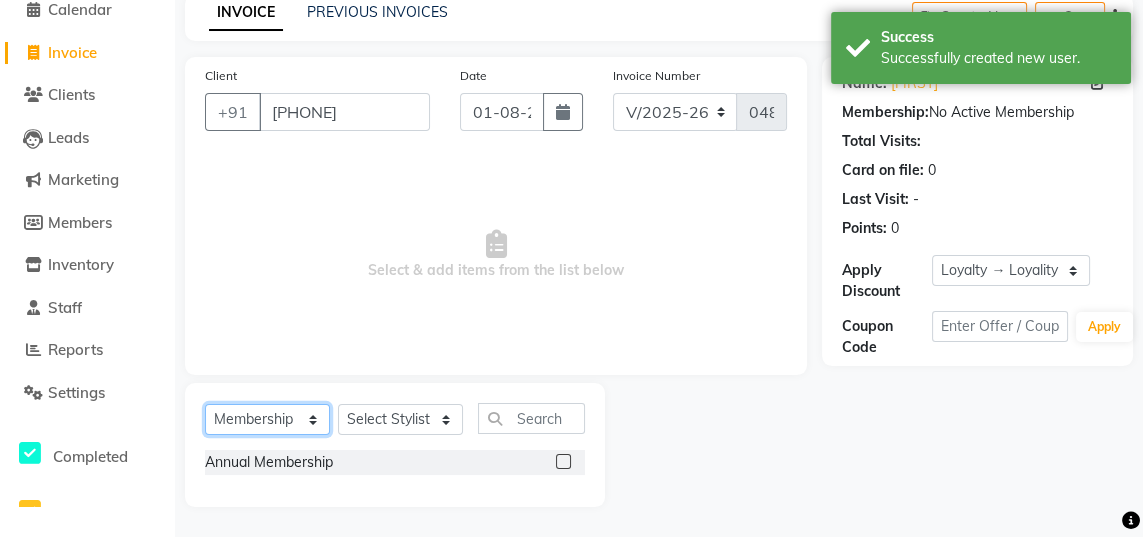 click on "Select  Service  Product  Membership  Package Voucher Prepaid Gift Card" 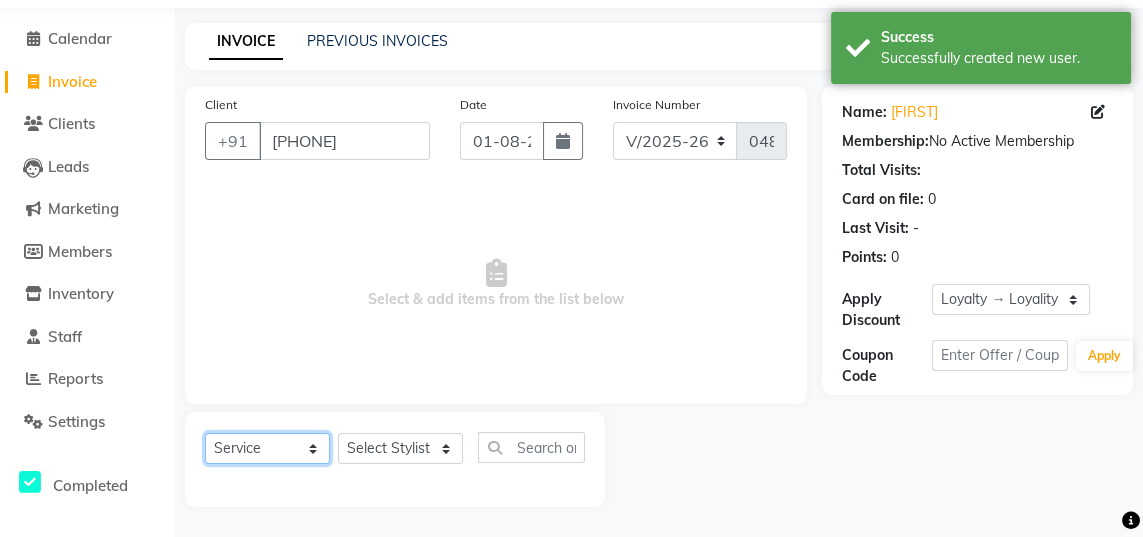 scroll, scrollTop: 63, scrollLeft: 0, axis: vertical 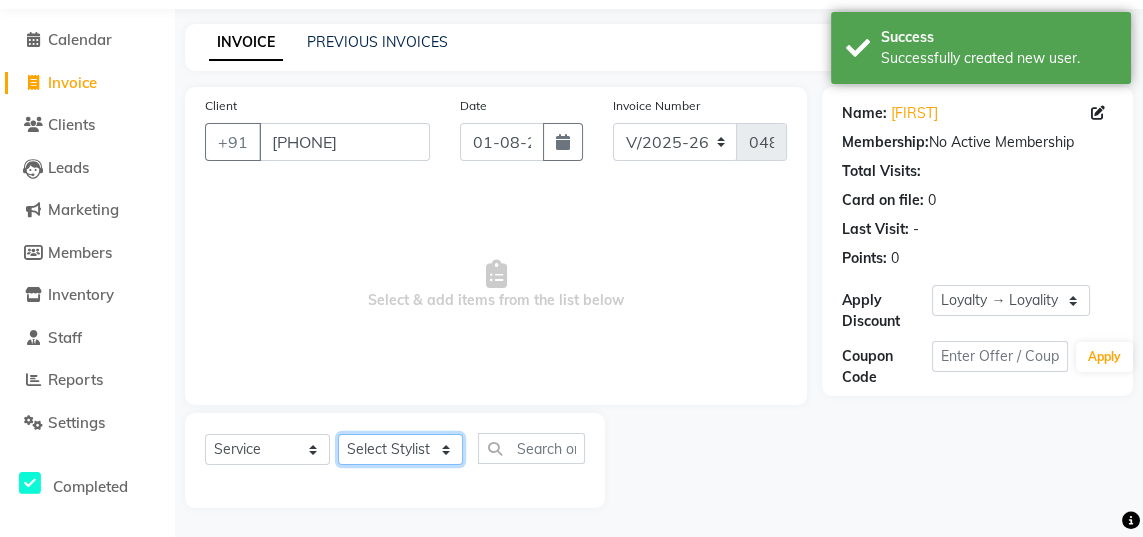 click on "Select Stylist Jaya Sajida Samar Sashina Sheetal Tosif" 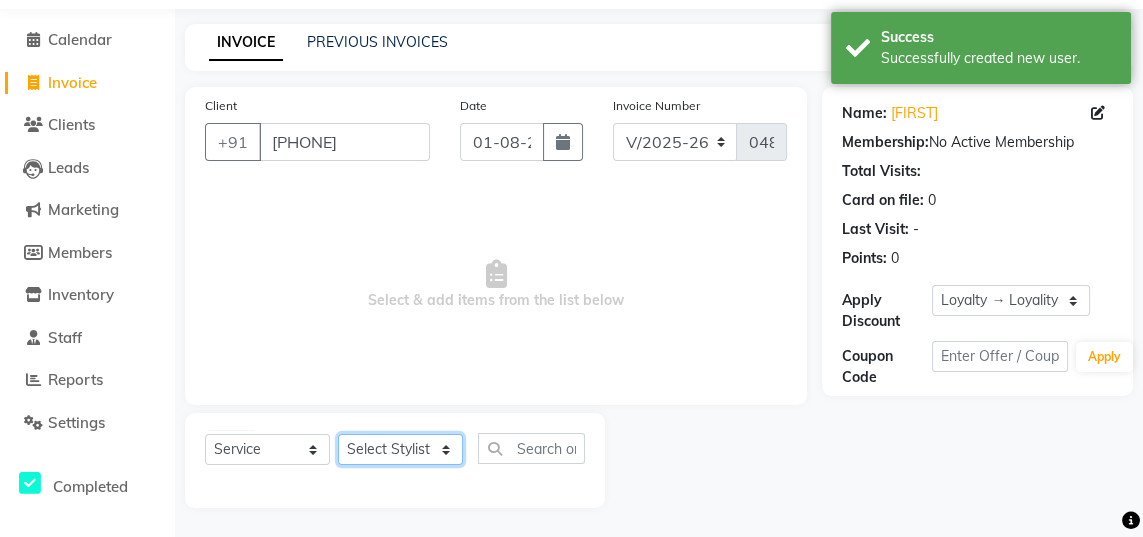 select on "84215" 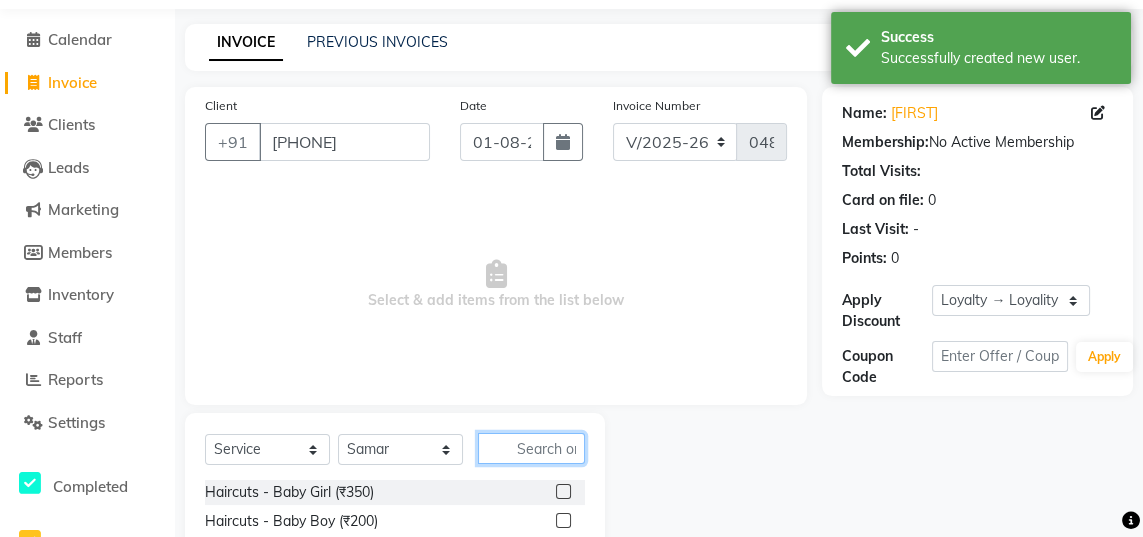 click 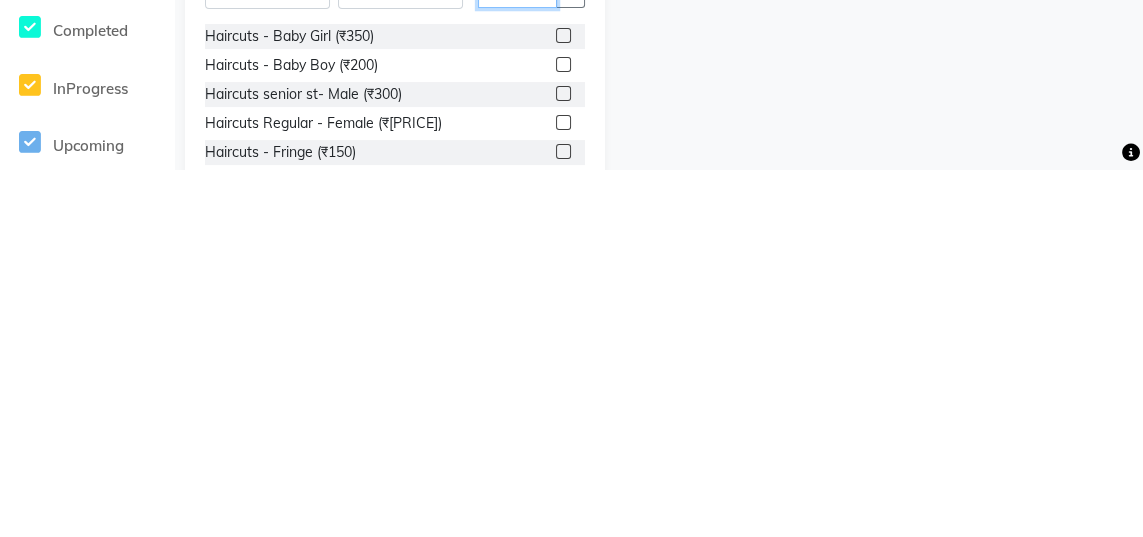 scroll, scrollTop: 152, scrollLeft: 0, axis: vertical 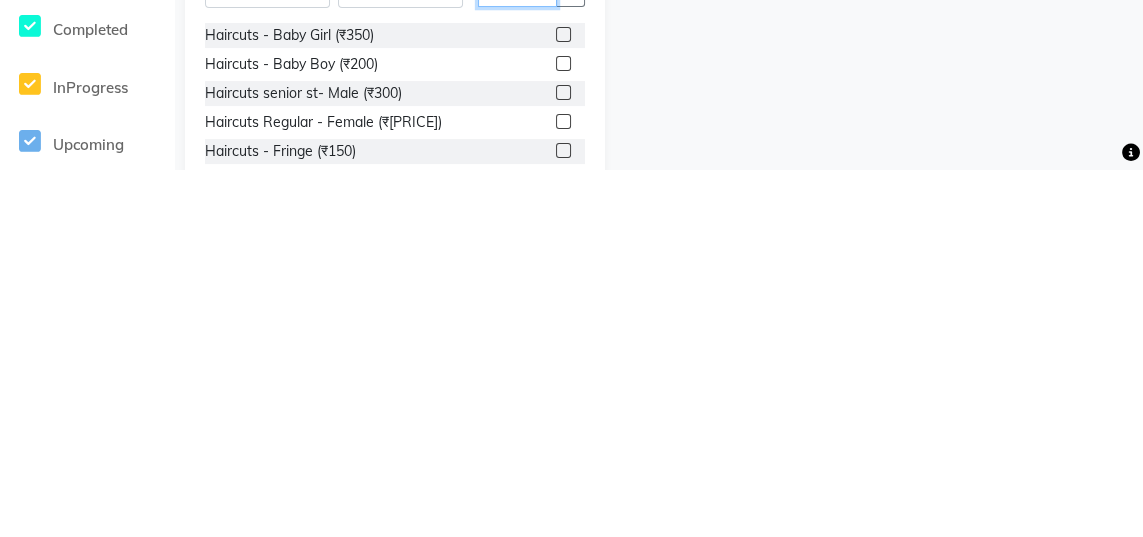 type on "Hair" 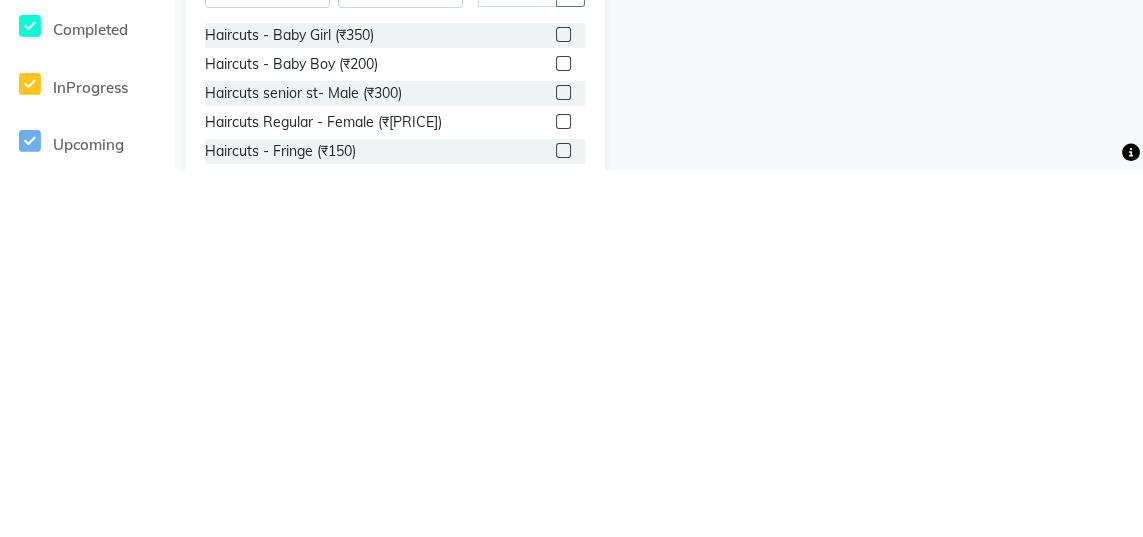 click 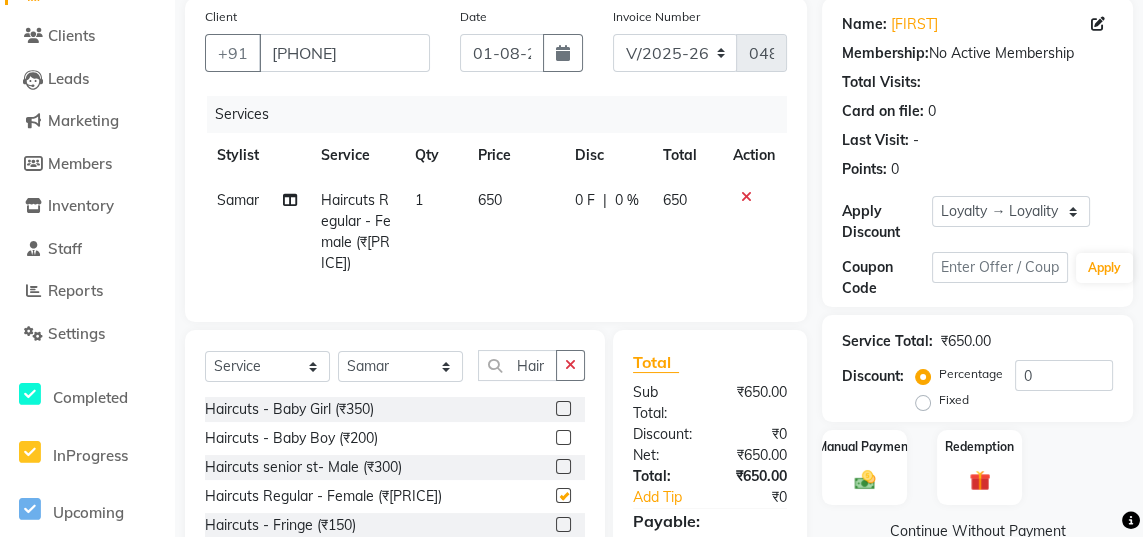 checkbox on "false" 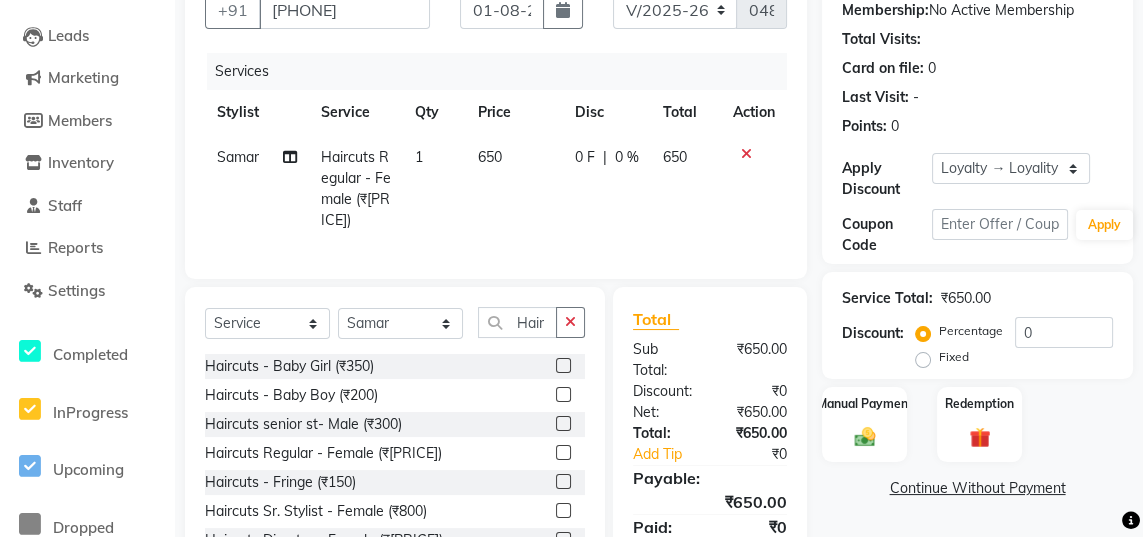 click 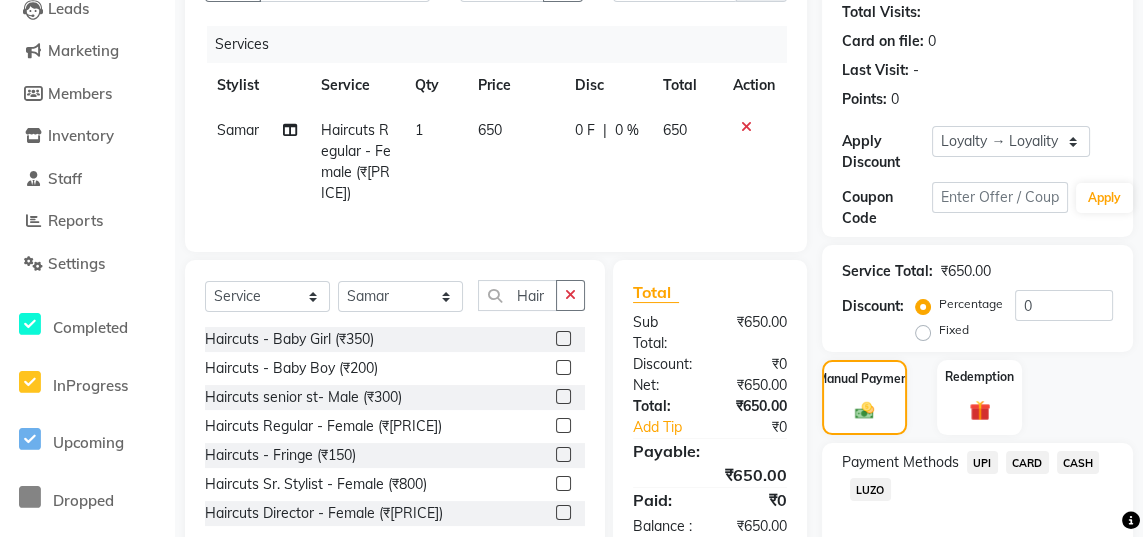 click on "UPI" 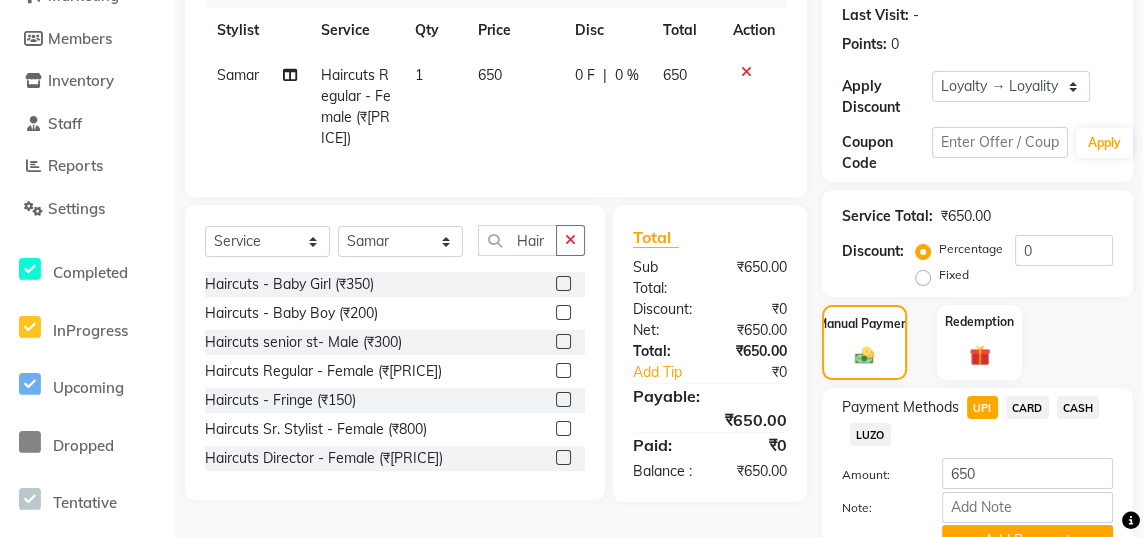 click on "Add Payment" 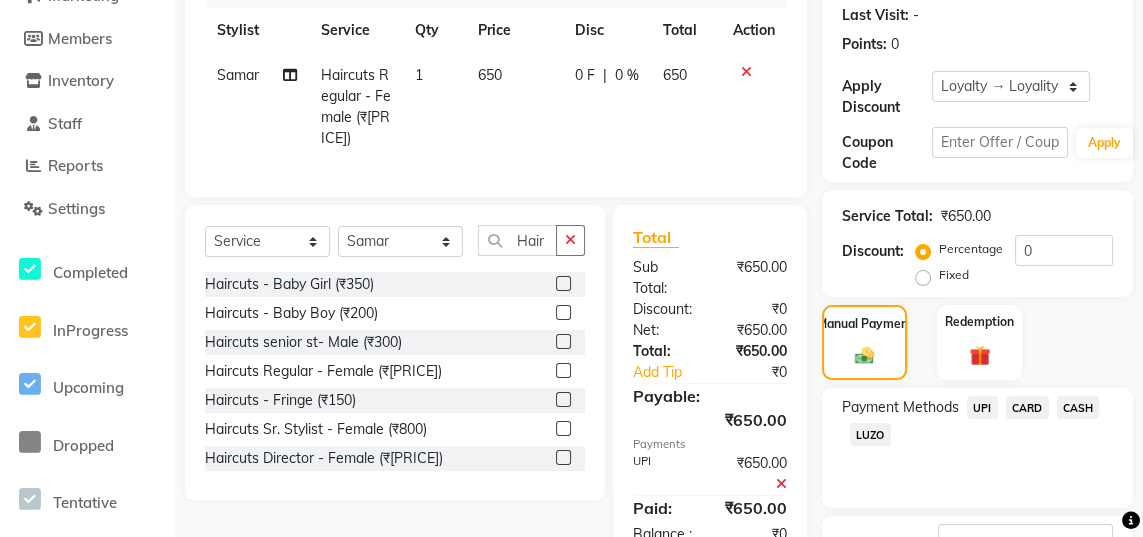 scroll, scrollTop: 419, scrollLeft: 0, axis: vertical 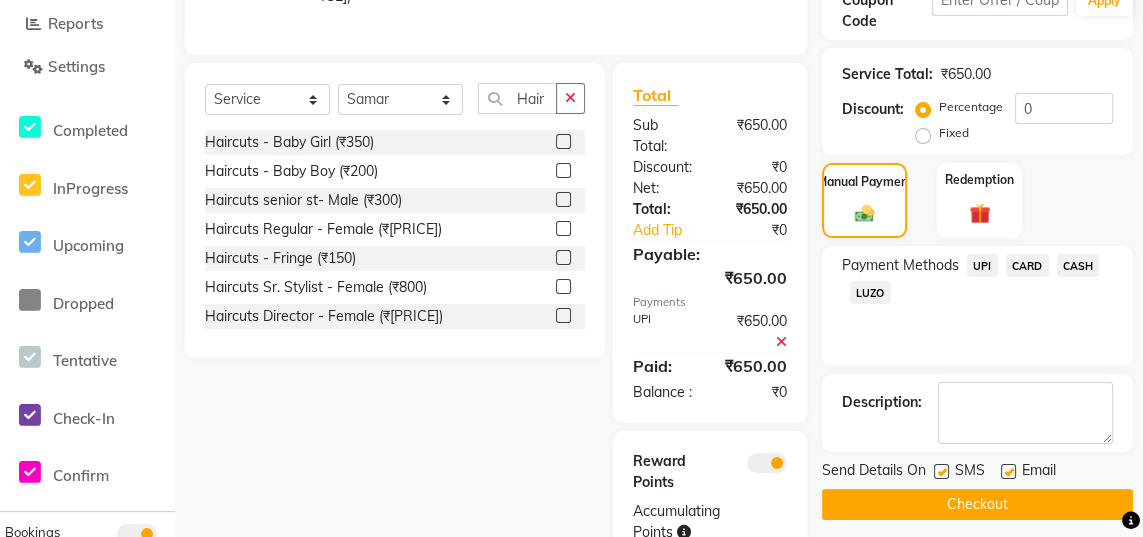 click on "Checkout" 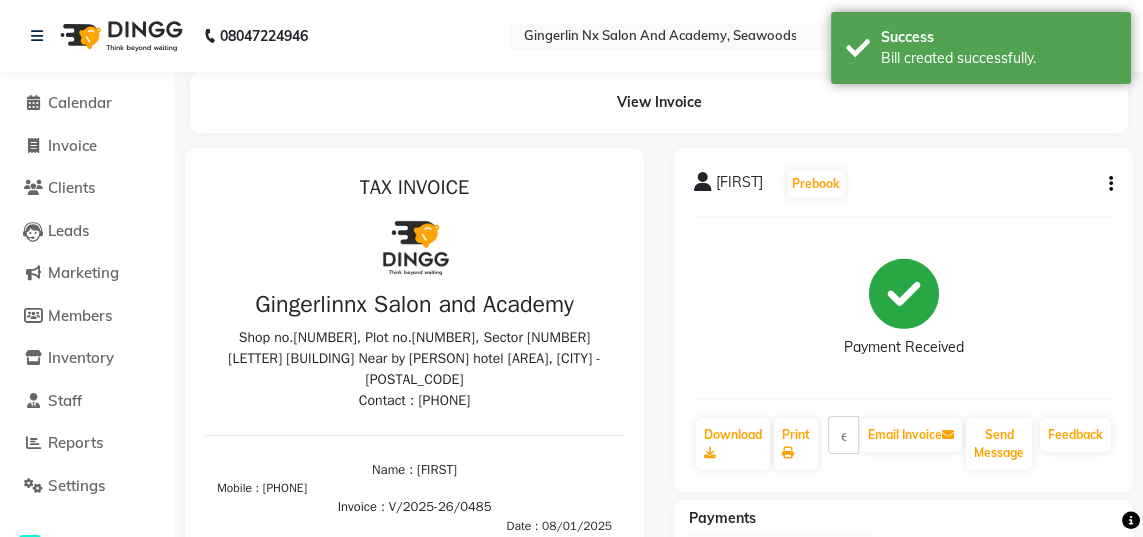 scroll, scrollTop: 0, scrollLeft: 0, axis: both 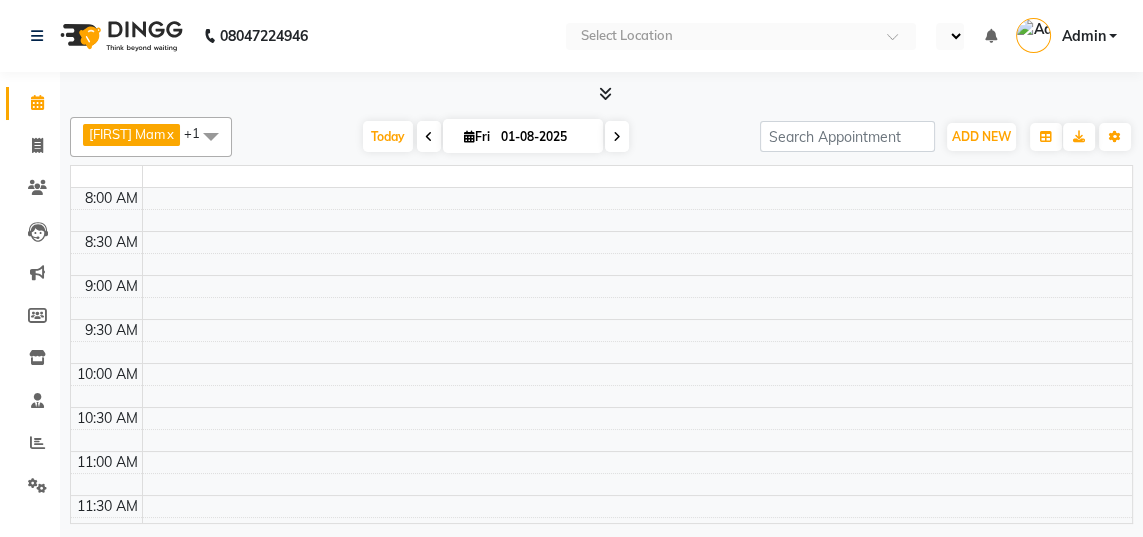 select on "en" 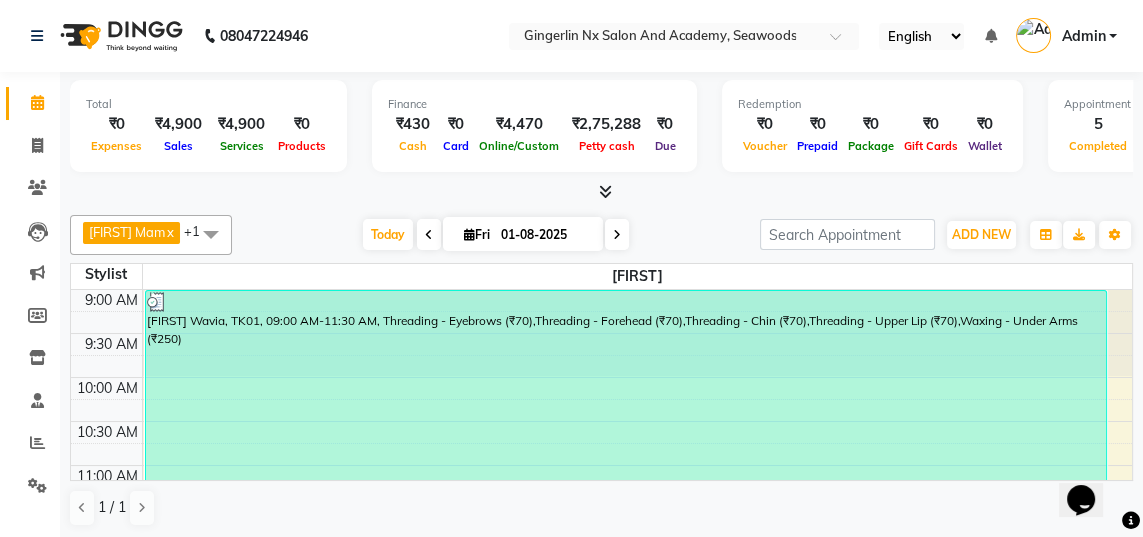 scroll, scrollTop: 0, scrollLeft: 0, axis: both 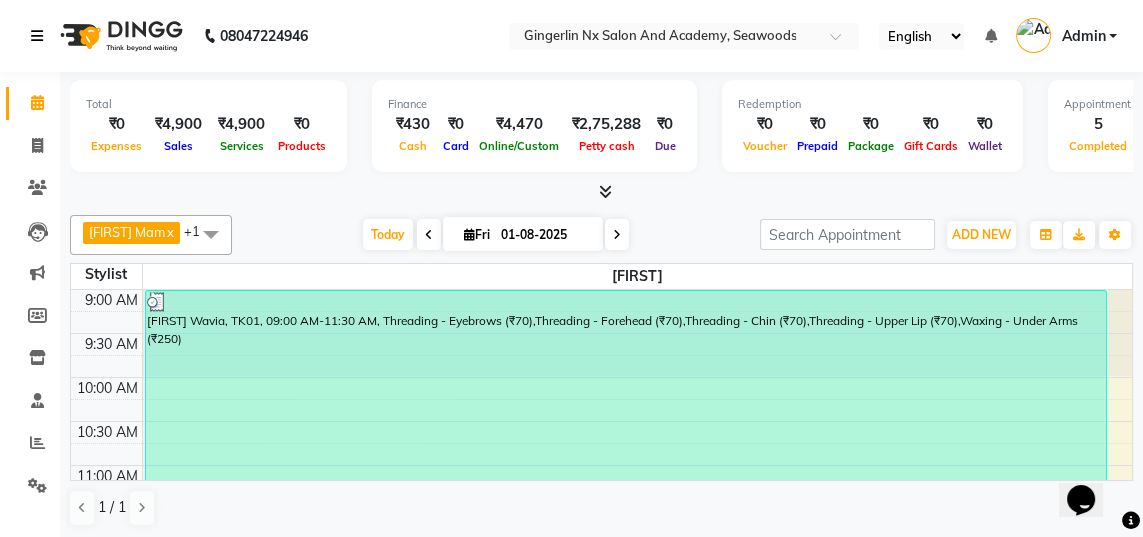 click at bounding box center [37, 36] 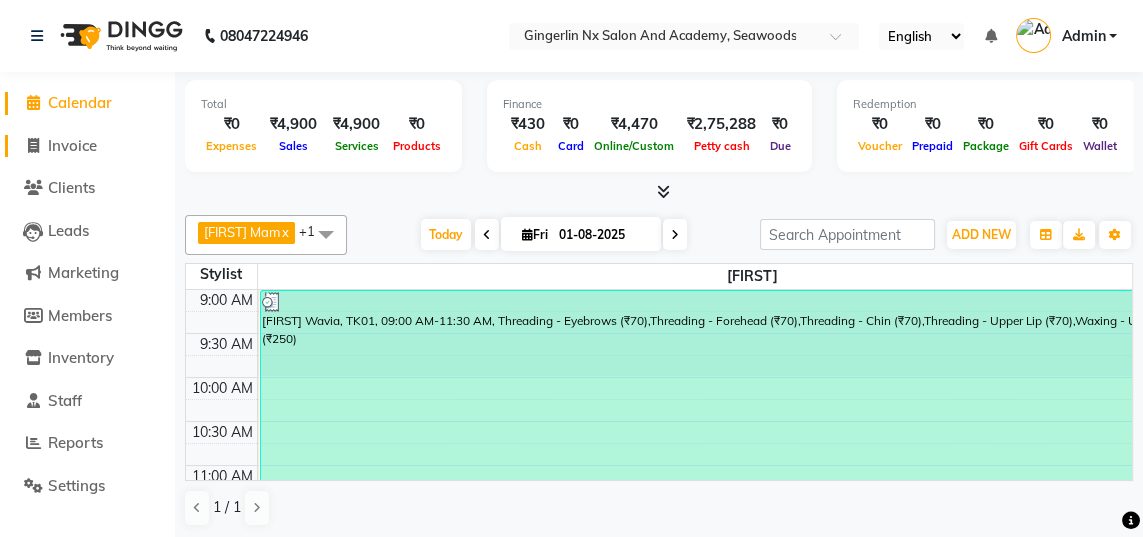 click on "Invoice" 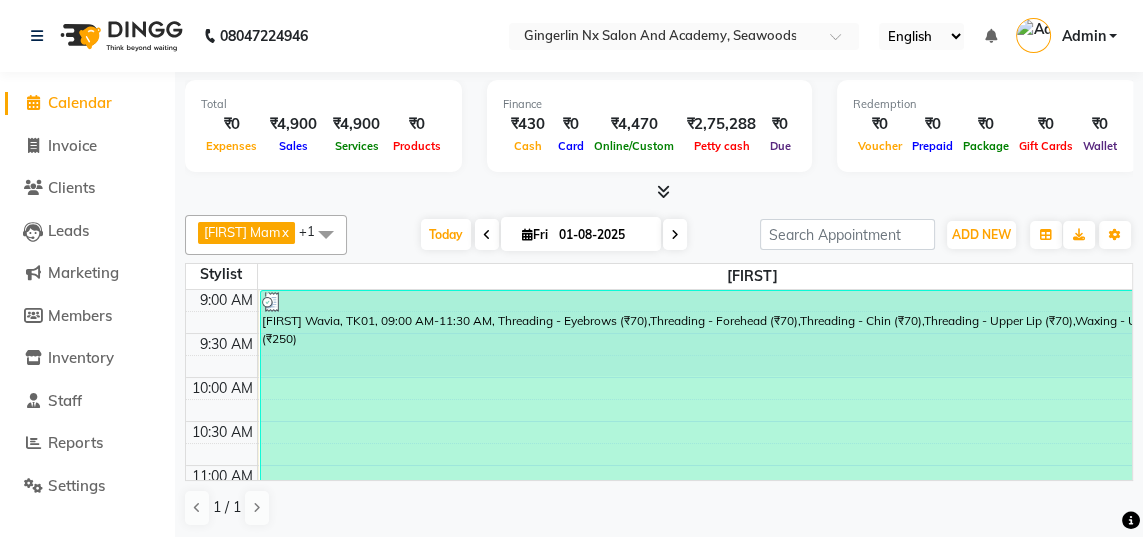 select on "service" 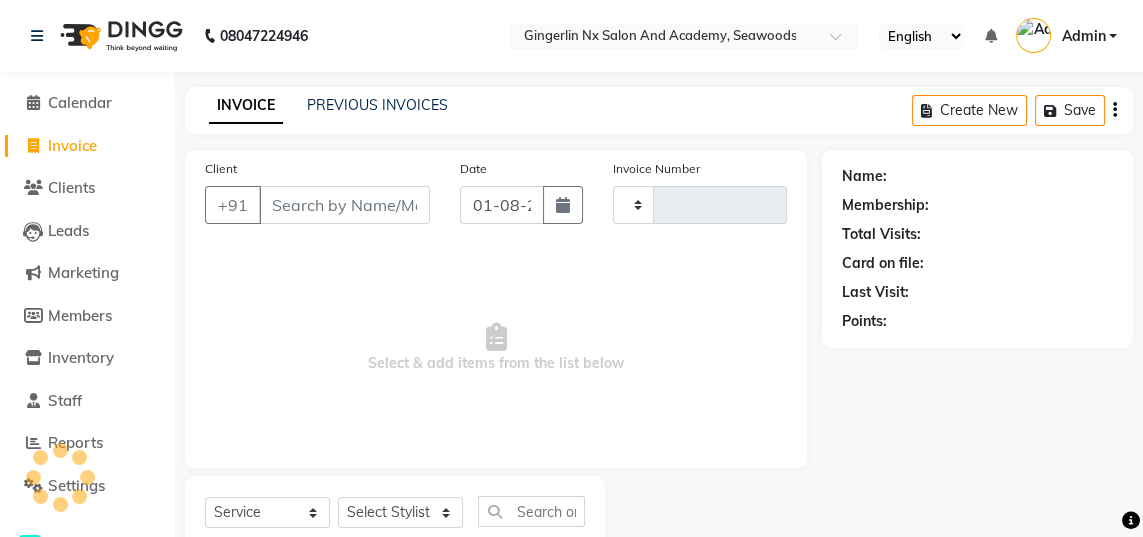 type on "0486" 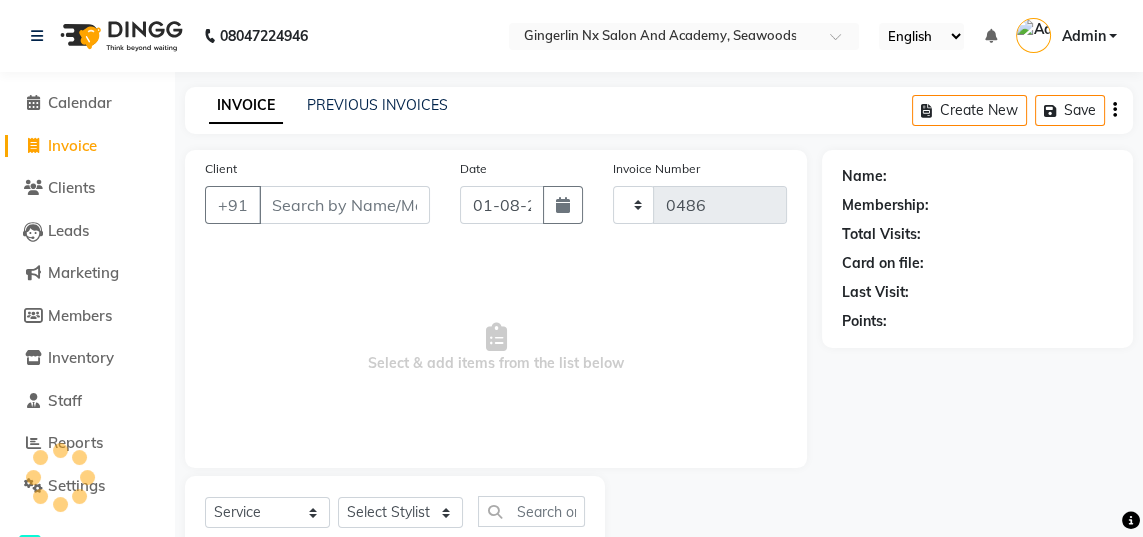 select on "480" 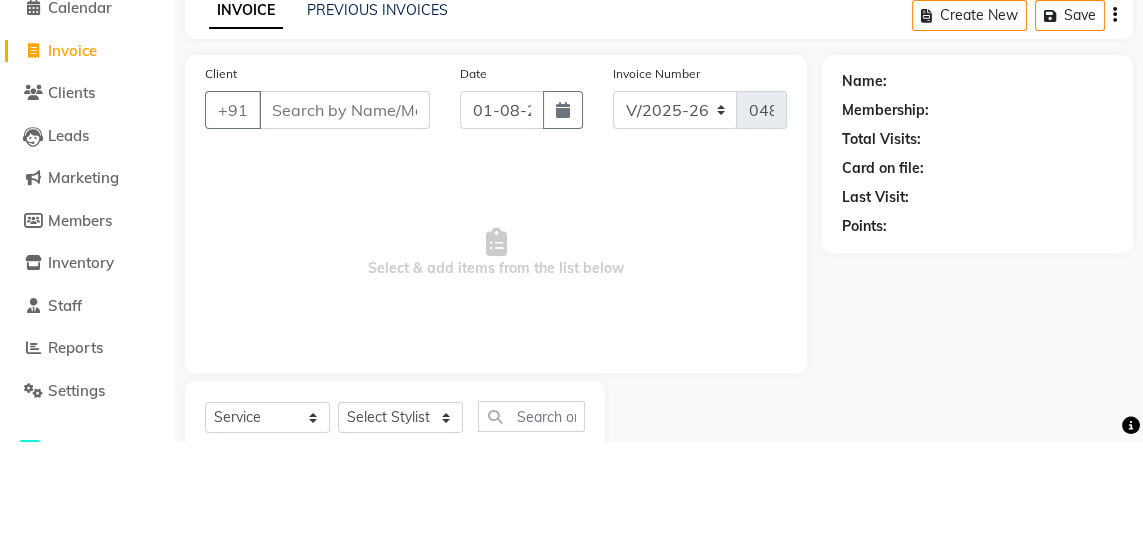 select on "membership" 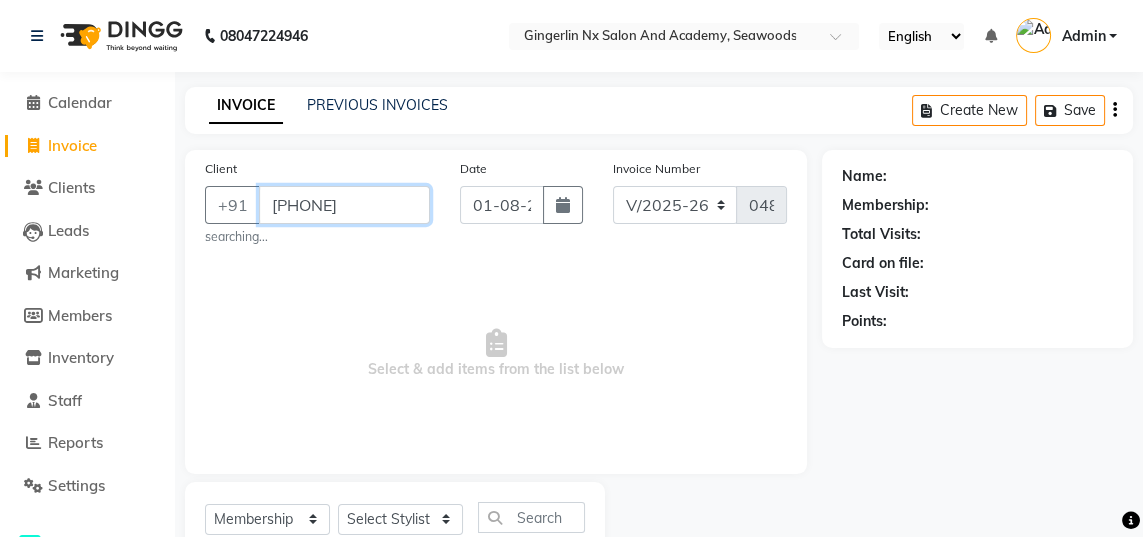 scroll, scrollTop: 0, scrollLeft: 0, axis: both 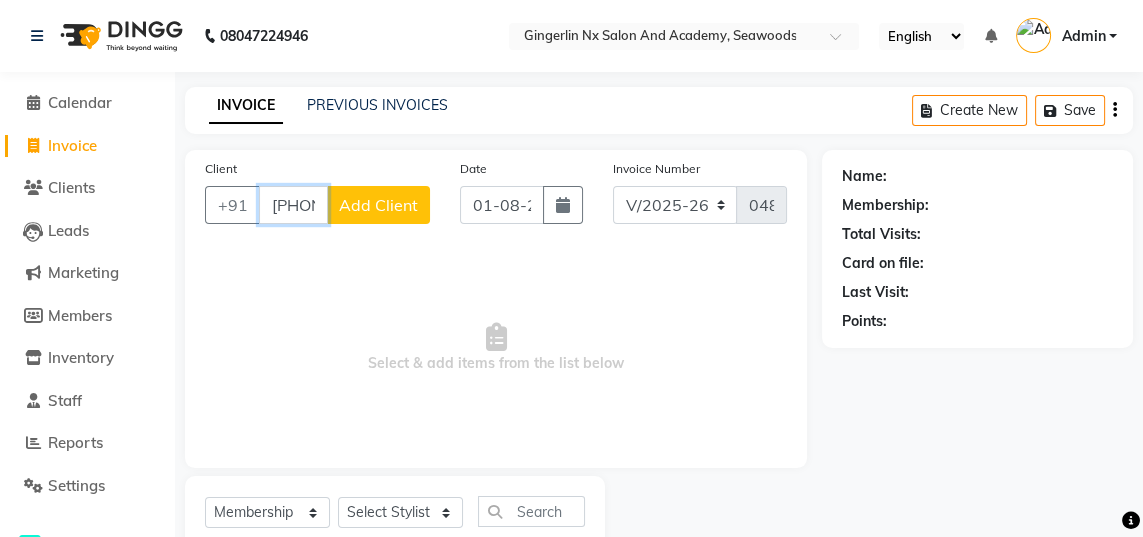 type on "[PHONE]" 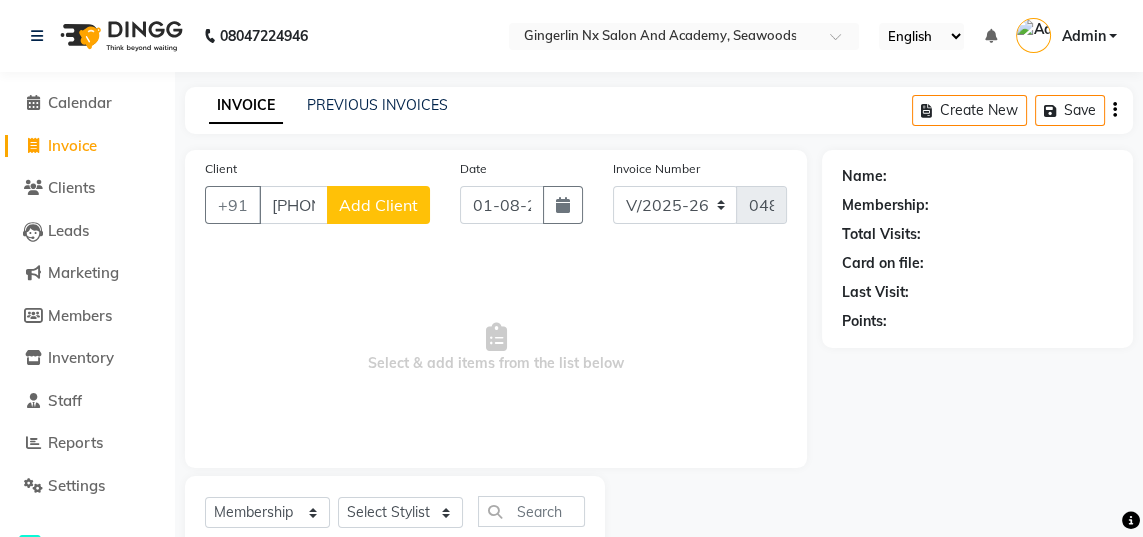click on "Add Client" 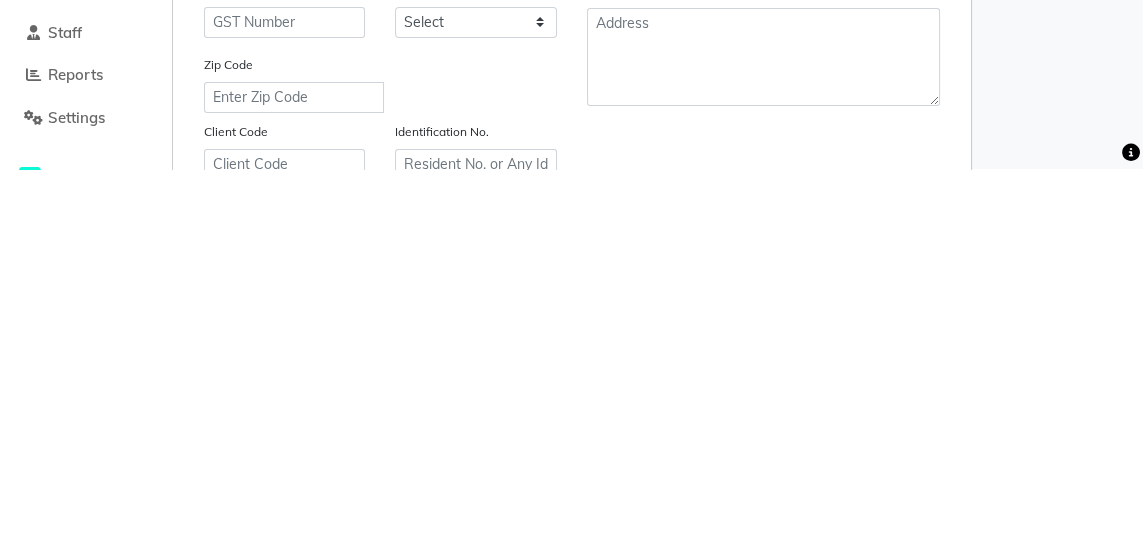scroll, scrollTop: 10, scrollLeft: 0, axis: vertical 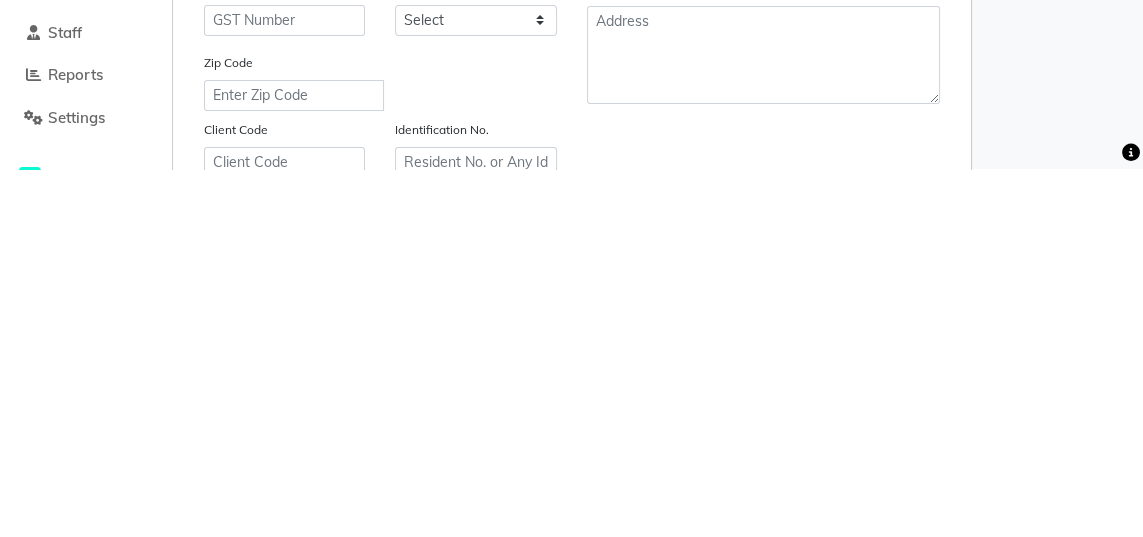 type on "Harsh" 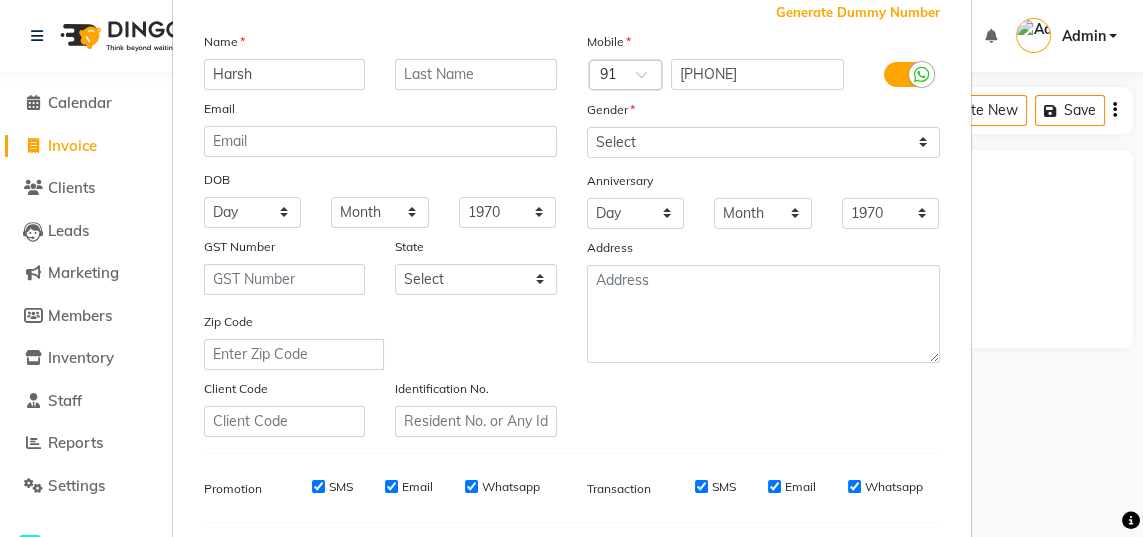scroll, scrollTop: 118, scrollLeft: 0, axis: vertical 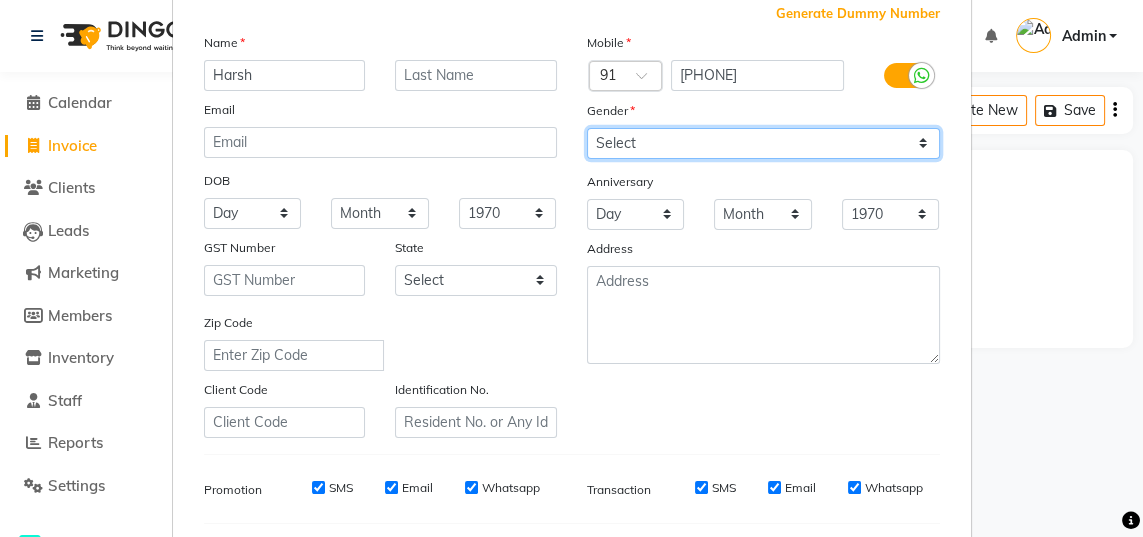click on "Select Male Female Other Prefer Not To Say" at bounding box center [763, 143] 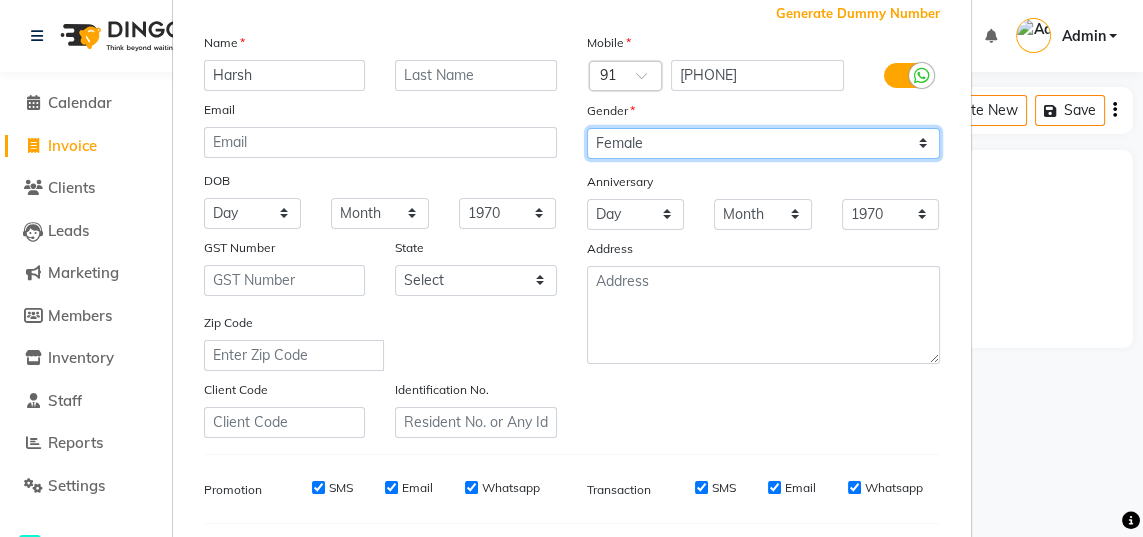 click on "Select Male Female Other Prefer Not To Say" at bounding box center [763, 143] 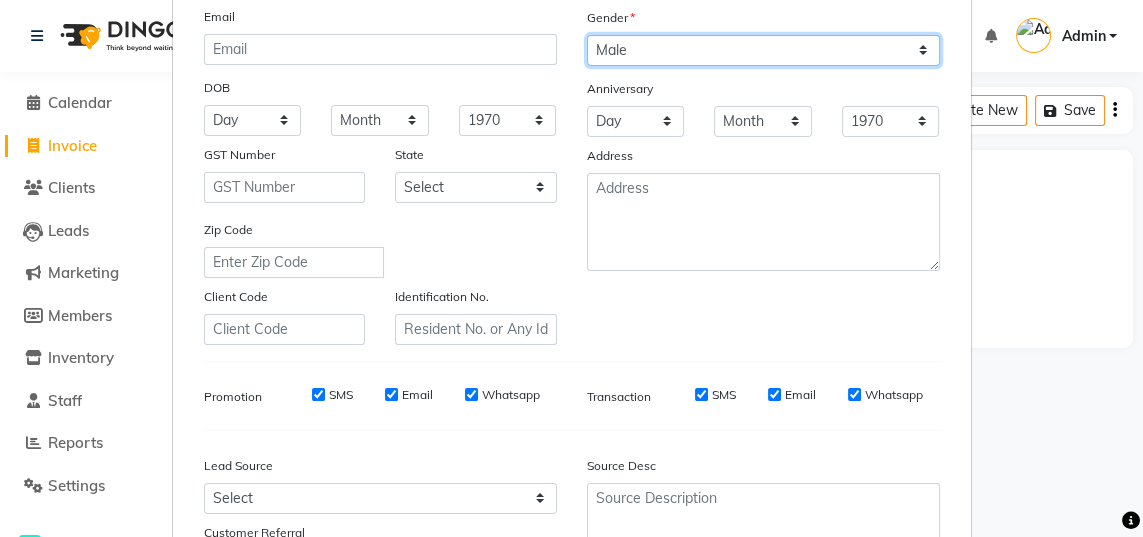 scroll, scrollTop: 288, scrollLeft: 0, axis: vertical 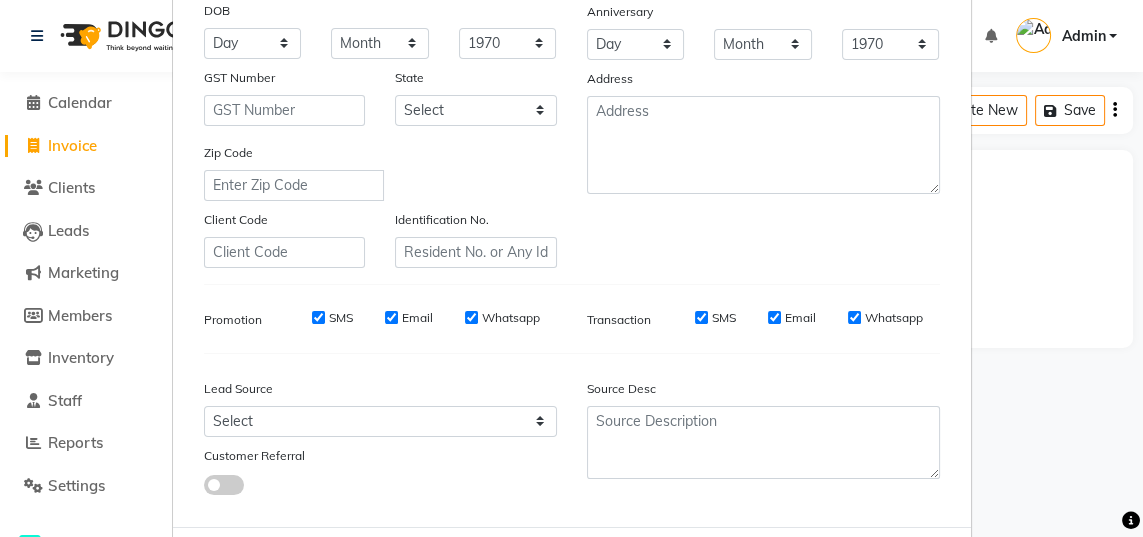 click on "Add" at bounding box center (838, 567) 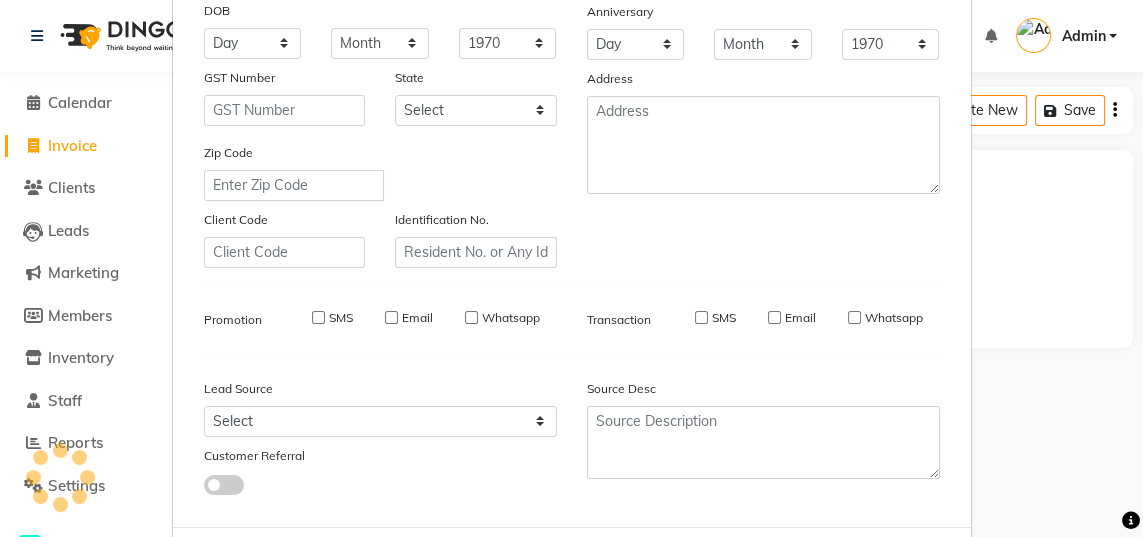 type 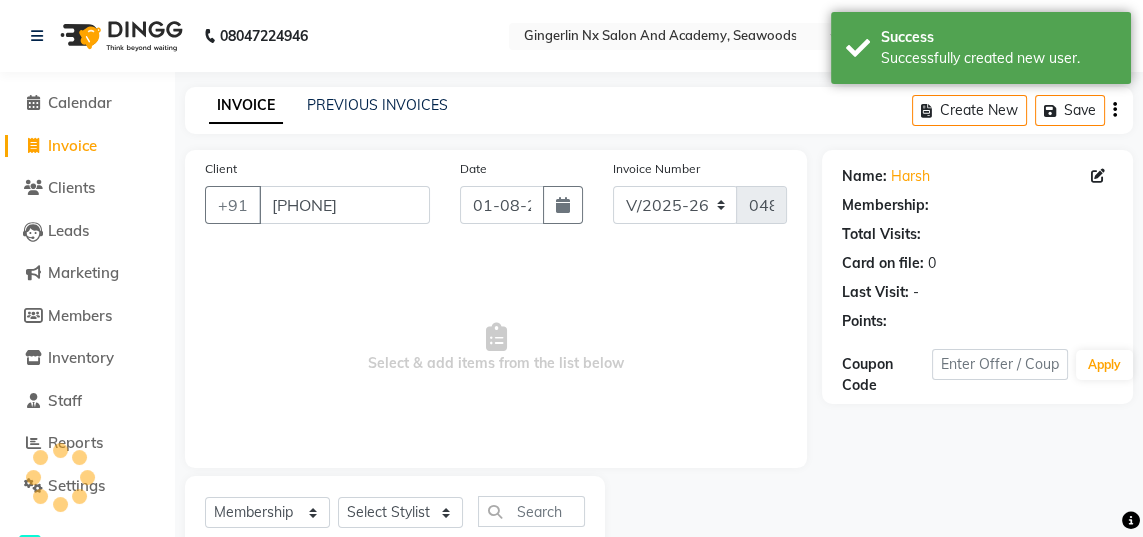 select on "1: Object" 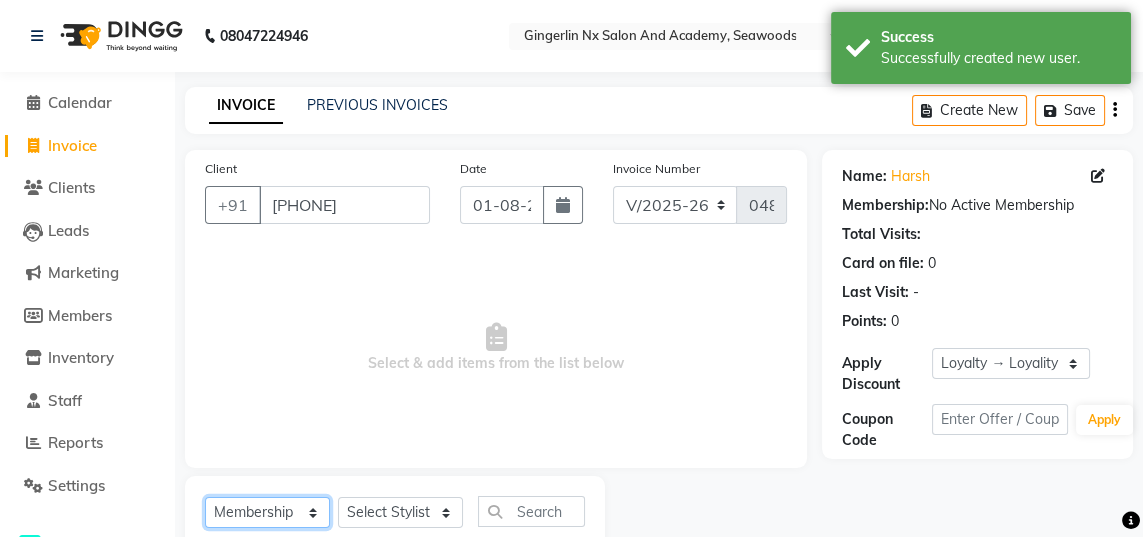click on "Select  Service  Product  Membership  Package Voucher Prepaid Gift Card" 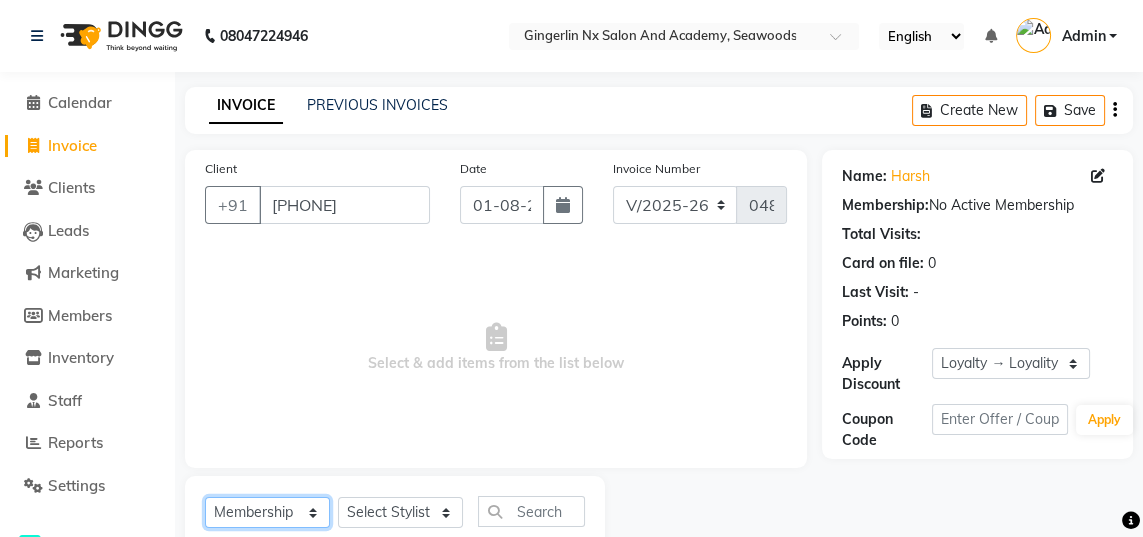 select on "service" 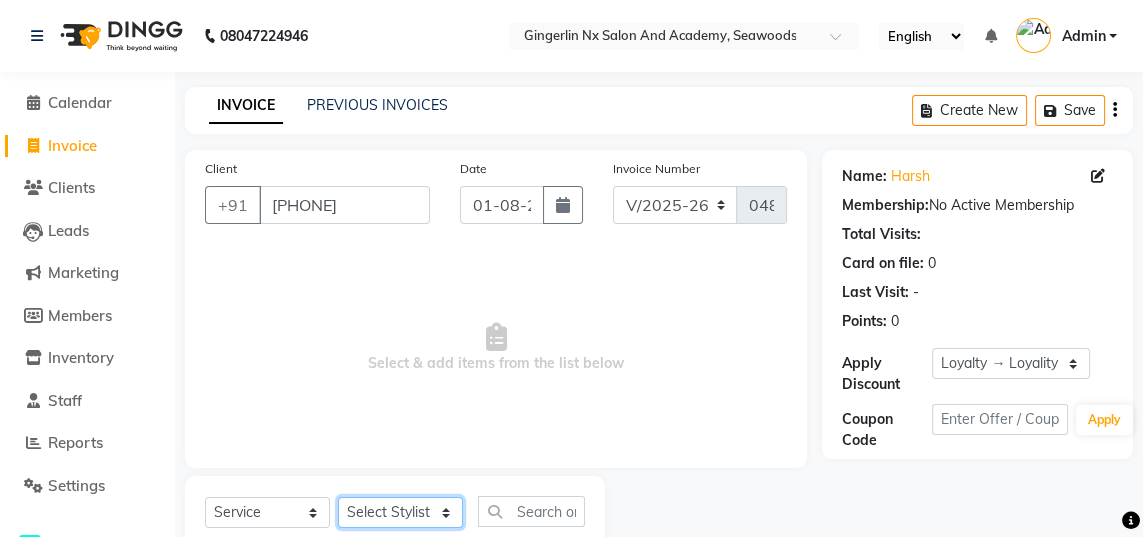 click on "Select Stylist Jaya Sajida Samar Sashina Sheetal Tosif" 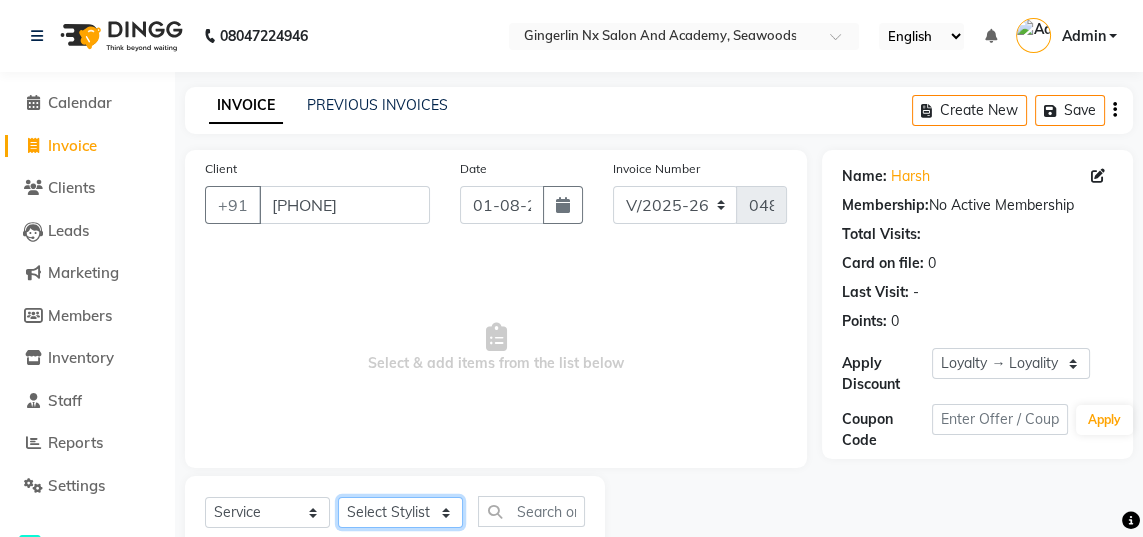 select on "47531" 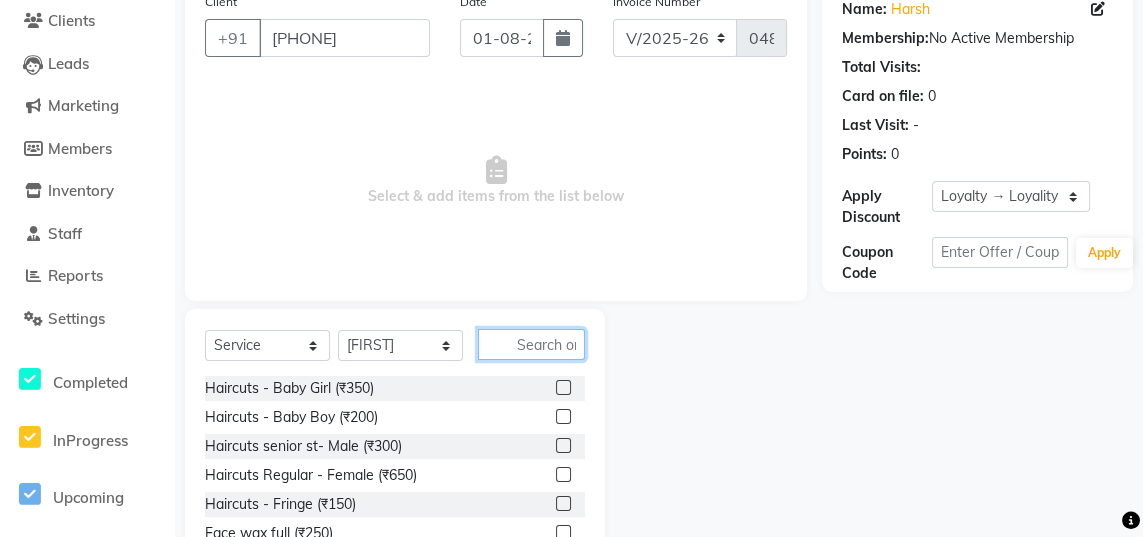 click 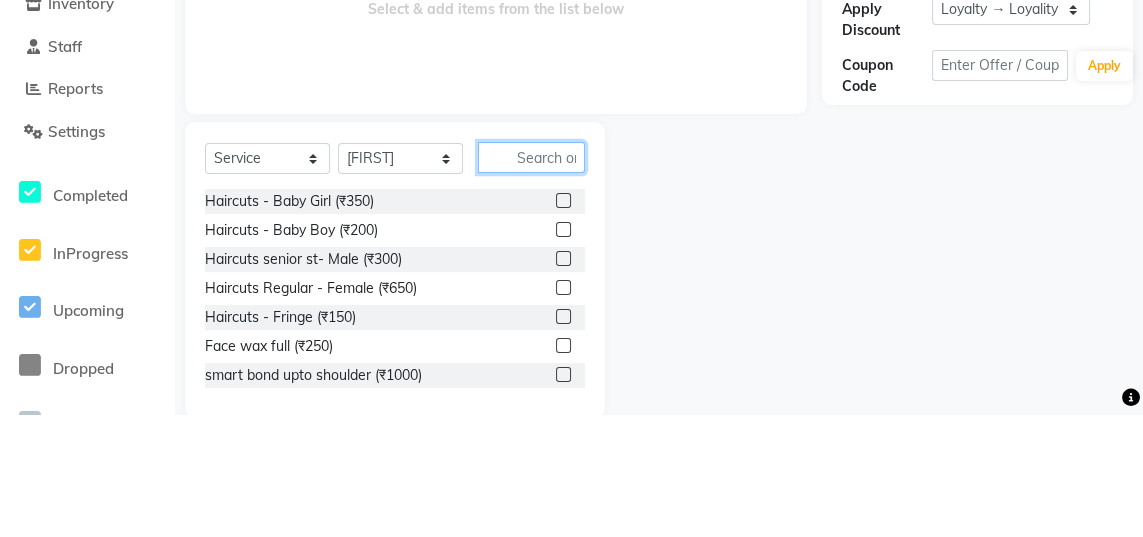 scroll, scrollTop: 231, scrollLeft: 0, axis: vertical 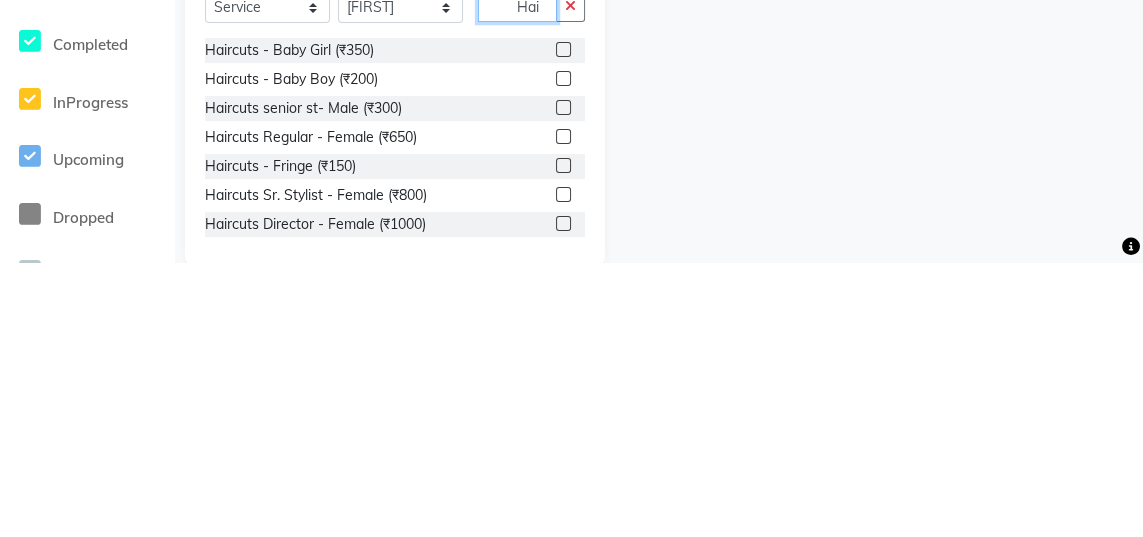 type on "Hai" 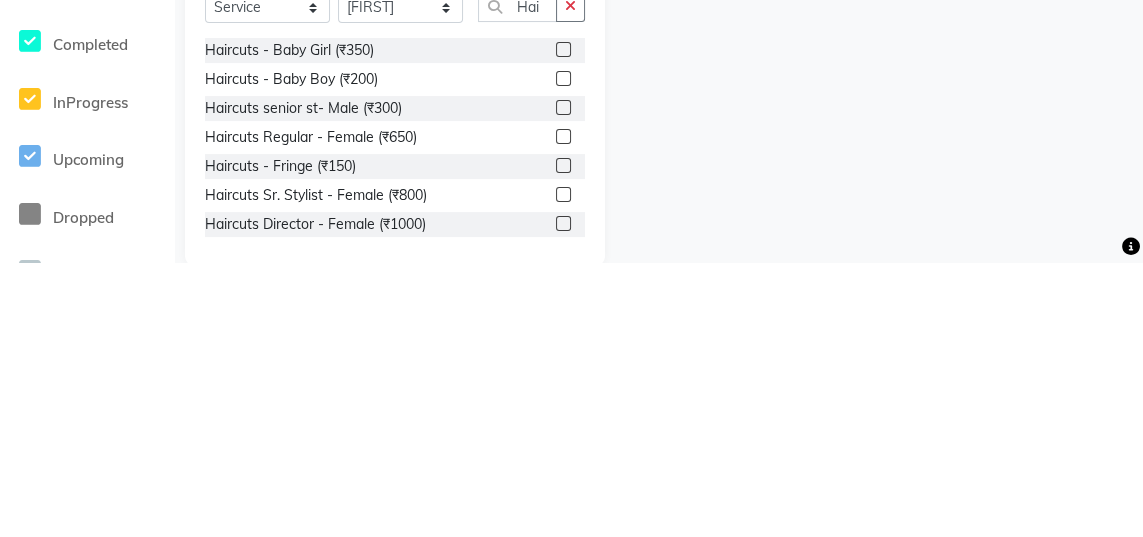 click 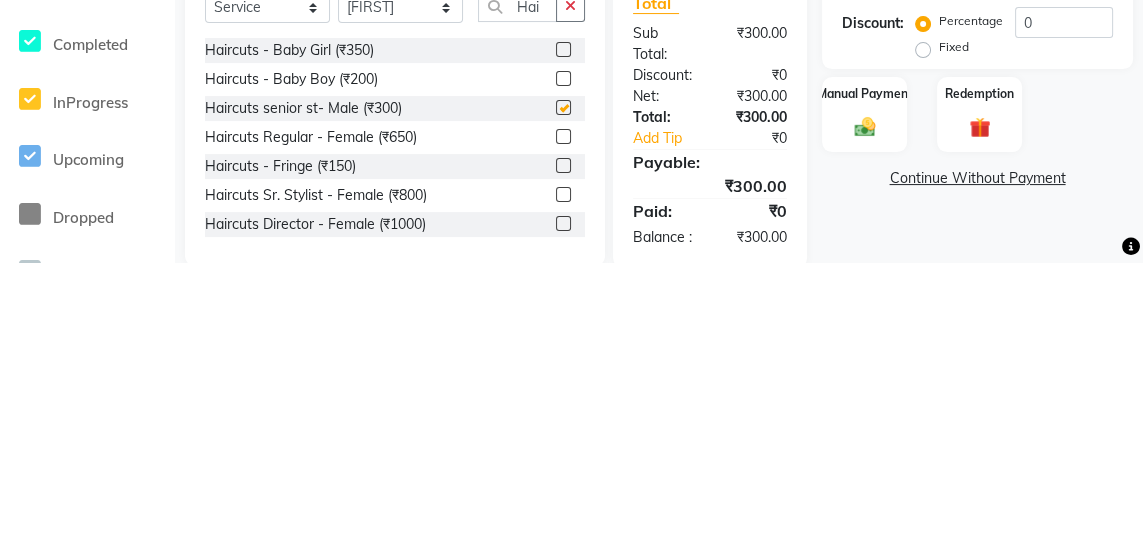 scroll, scrollTop: 231, scrollLeft: 0, axis: vertical 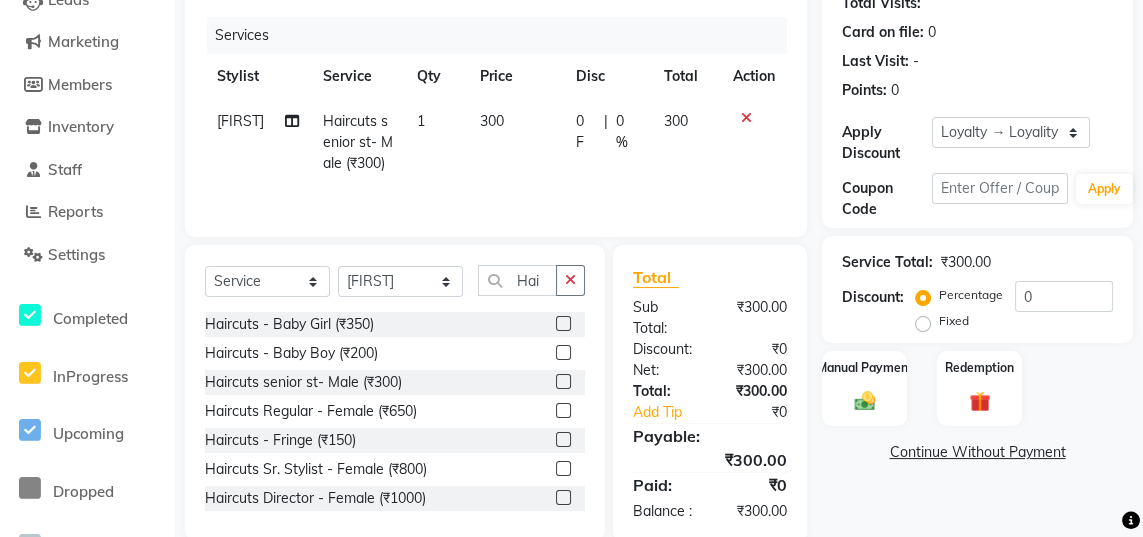 checkbox on "false" 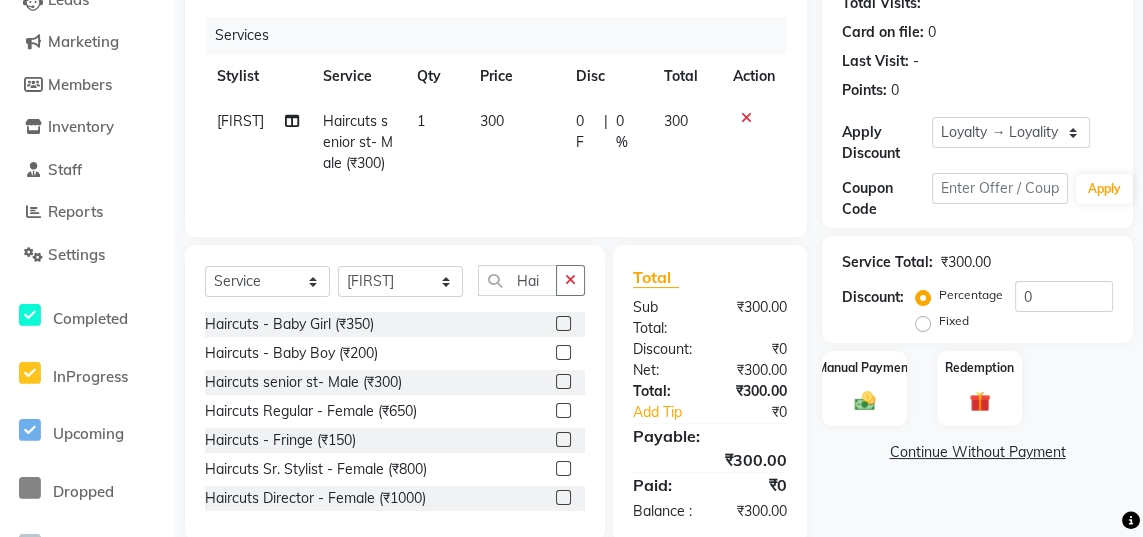 click on "0 %" 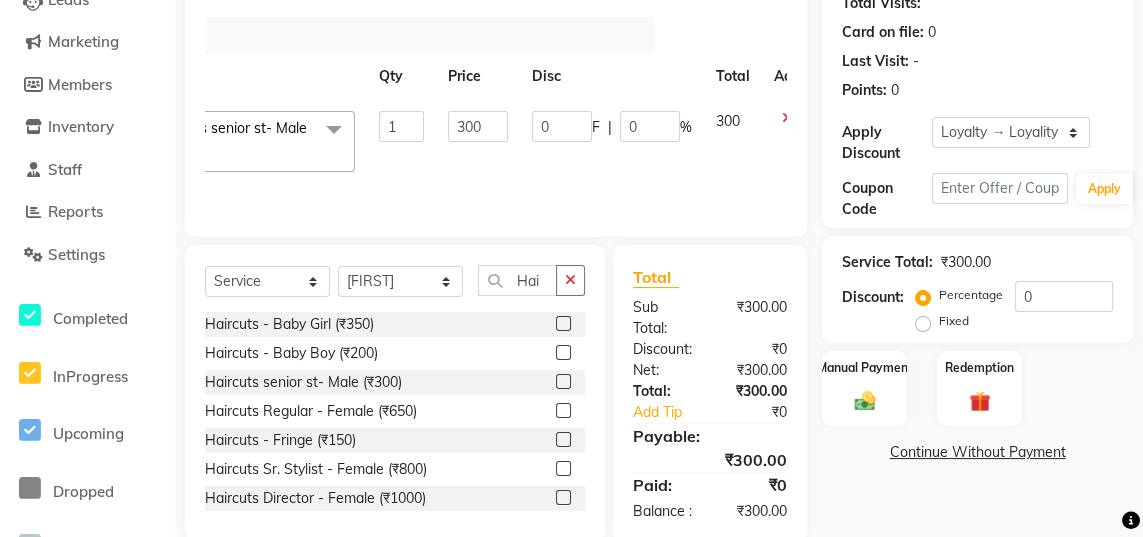 scroll, scrollTop: 0, scrollLeft: 153, axis: horizontal 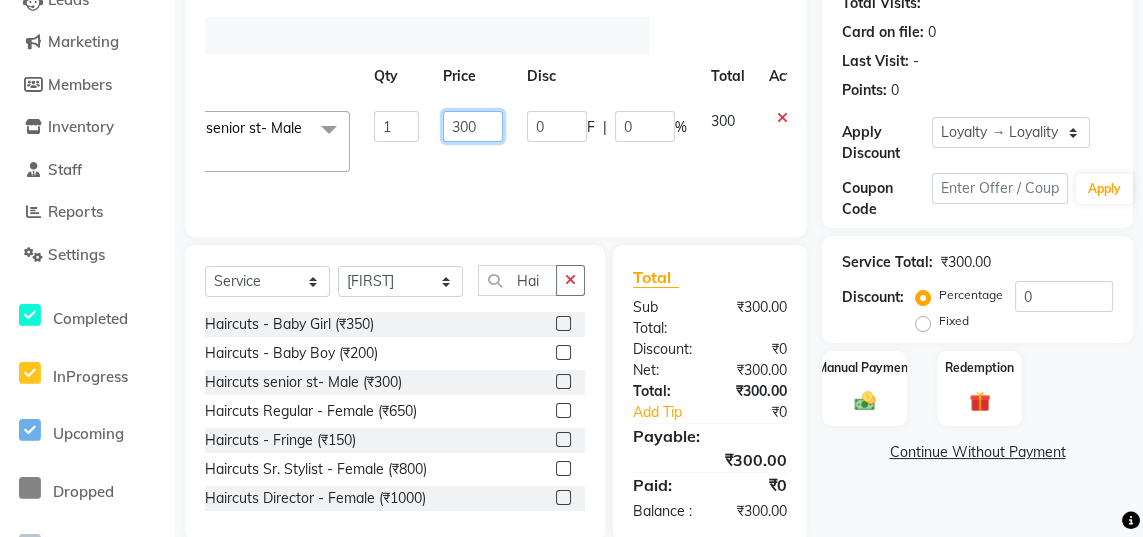 click on "300" 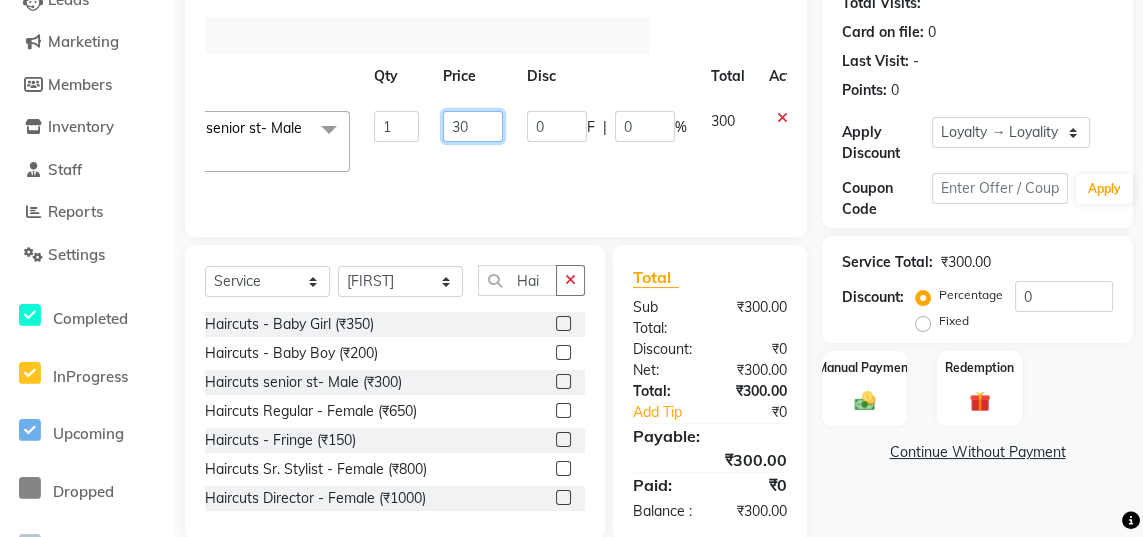 type on "3" 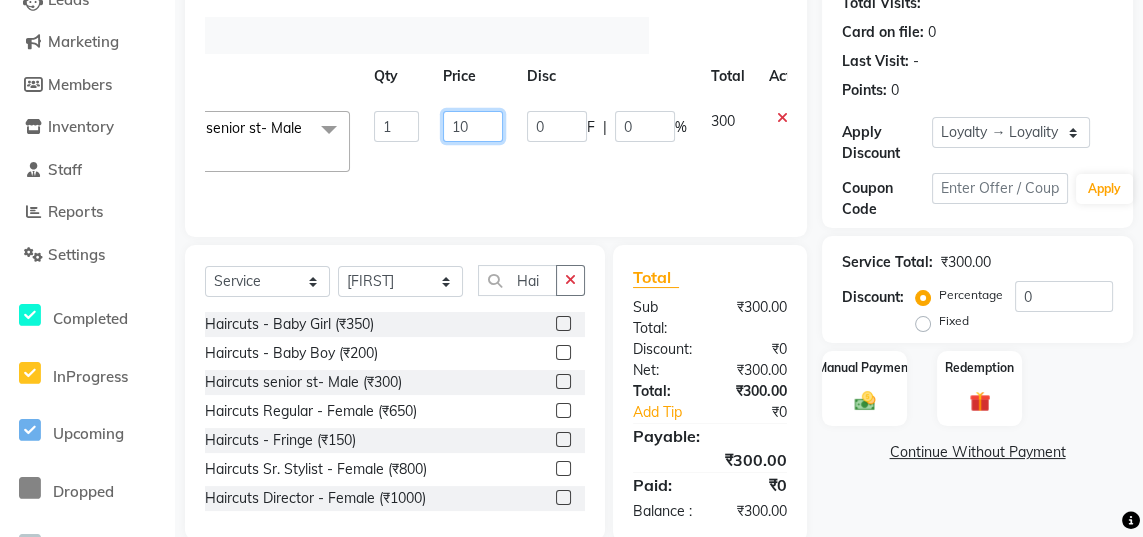 type on "100" 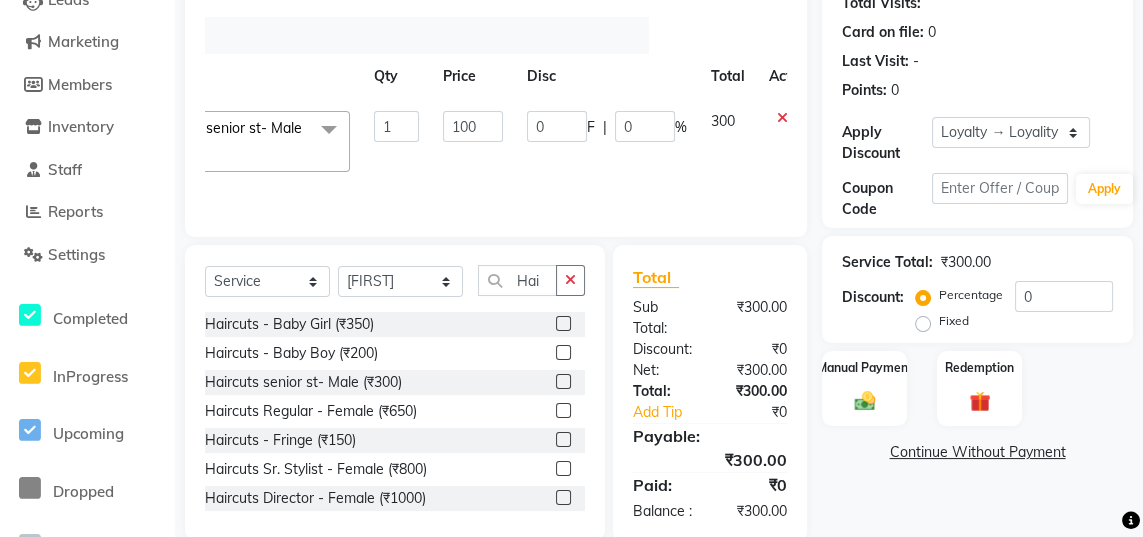 click on "Jaya Sajida Samar Sashina Sheetal Tosif Haircuts senior st- Male (₹300) x Haircuts - Baby Girl (₹350) Haircuts - Baby Boy (₹200) Haircuts senior st- Male (₹300) Haircuts Regular - Female (₹650) Haircuts - Fringe (₹150) Face wax full (₹250) smart bond upto shoulder (₹1000) smart bond below shoulder (₹1200) Haircuts Sr. Stylist - Female (₹800) Haircuts Director - Female (₹1000) Haircuts Sr. Stylist - Male (₹300) Haircuts Director- Male (₹500) streaks (₹250) cystein wash upto shoulder (₹350) cystien wash below shoulder (₹350) Botox (₹5000) Nanoplastia (₹6000) Makeup (₹2500) Olaplex (₹1500) Back neck bleach (₹400) Neck bleach (₹400) Arms bleach (₹600) Feet bleach (₹300) Back bleach (₹600) Half leg bleach (₹600) Full legs bleach (₹800) Charcol faical (₹2800) Radiance (₹2500) Face bleach (₹400) D tan face (₹850) D tan hand (₹1200) D tan feet (₹500) Sealer (₹1300) Inforcer shampoo (₹990) Taksh mask (₹1080) Taksh (₹990) 1 0" 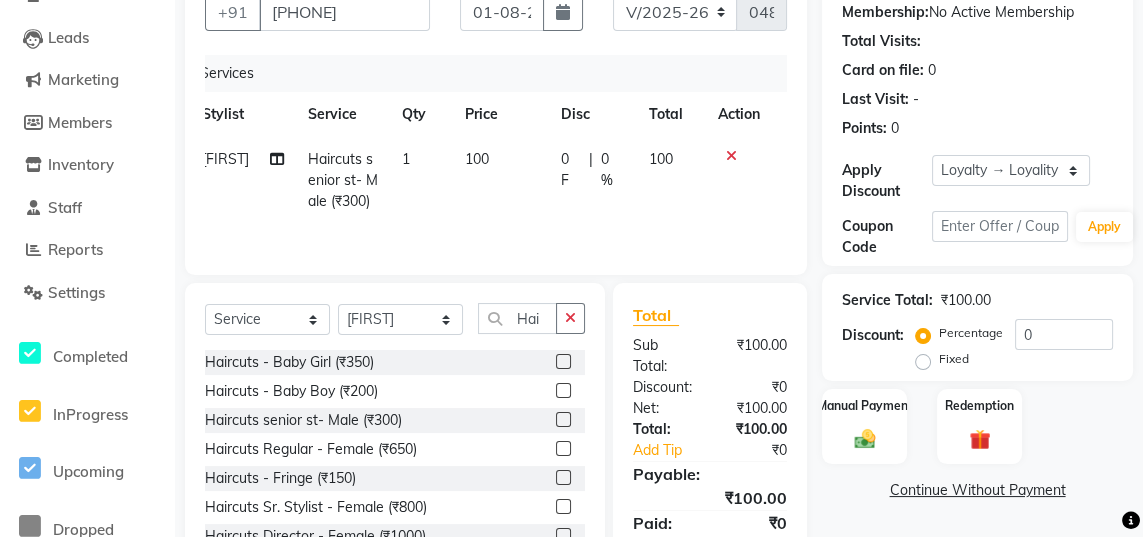 scroll, scrollTop: 189, scrollLeft: 0, axis: vertical 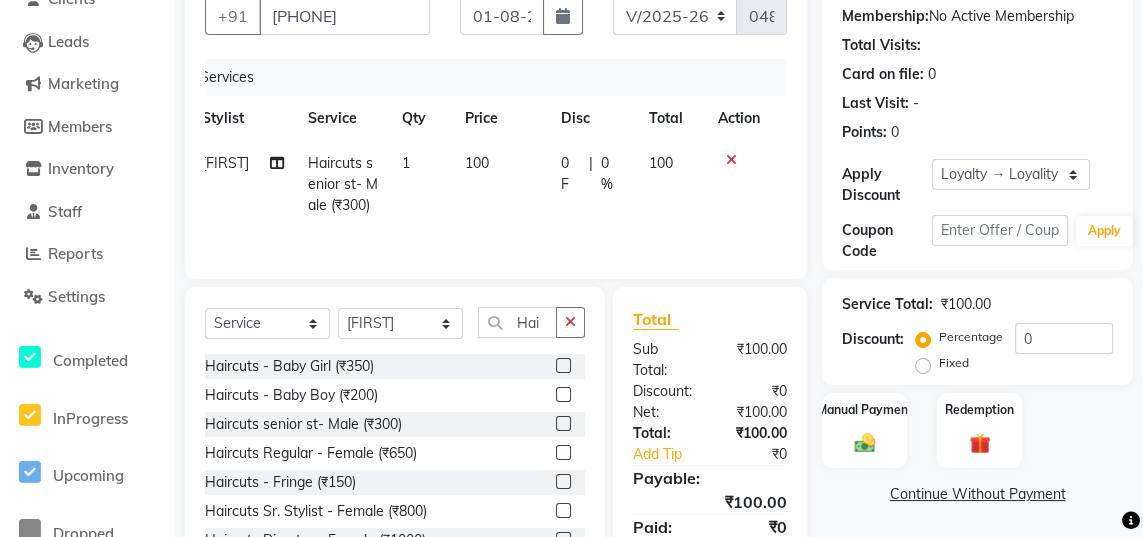 click on "Manual Payment" 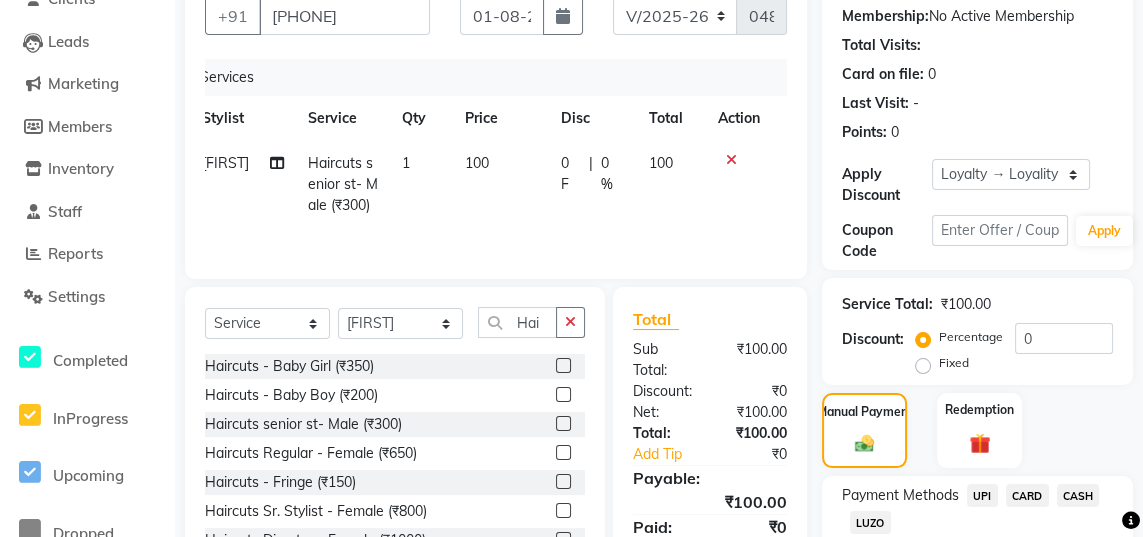 scroll, scrollTop: 222, scrollLeft: 0, axis: vertical 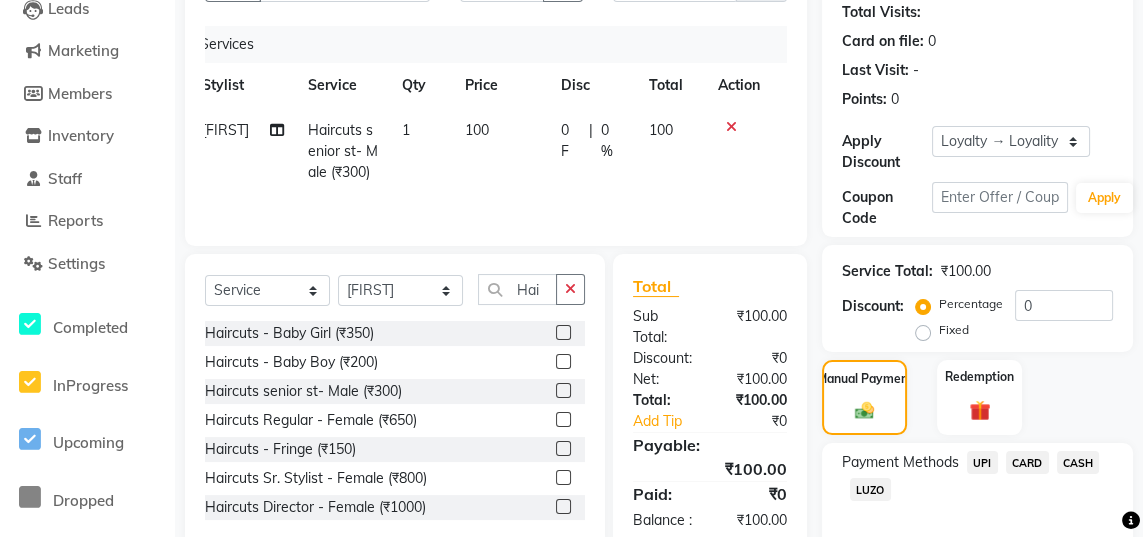 click on "UPI" 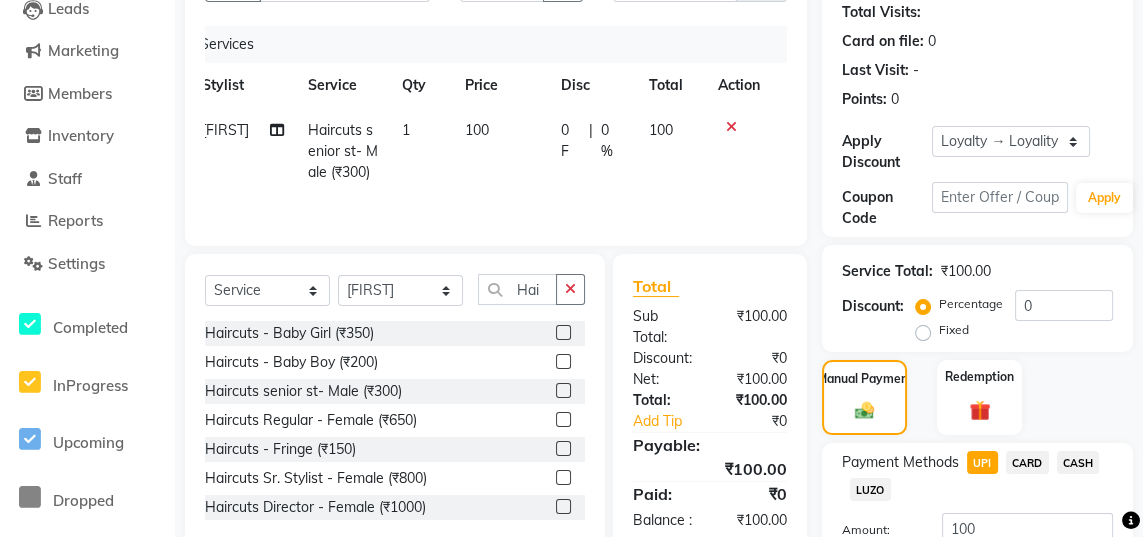 click on "Add Payment" 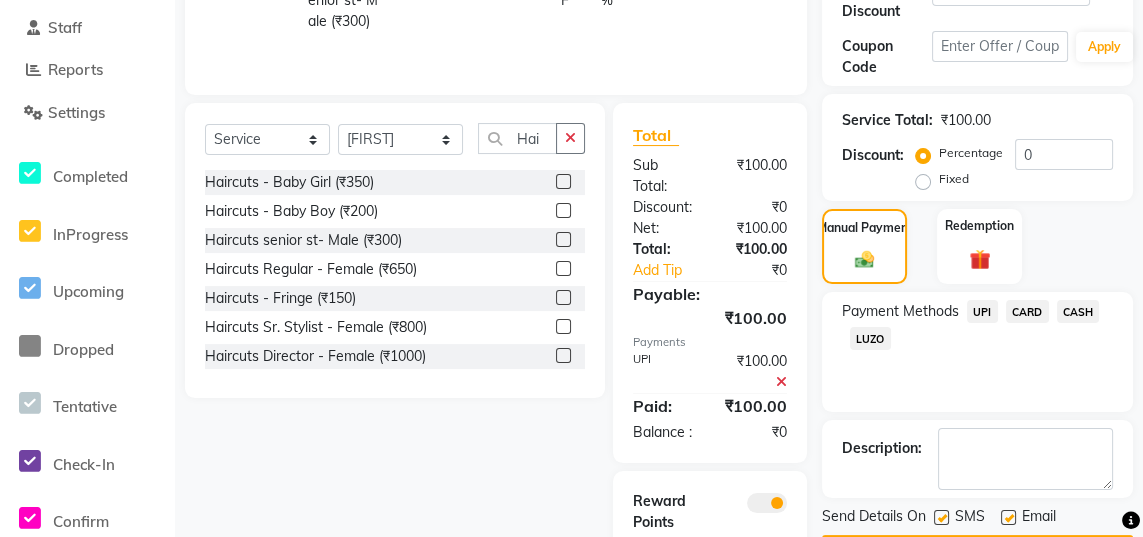 scroll, scrollTop: 392, scrollLeft: 0, axis: vertical 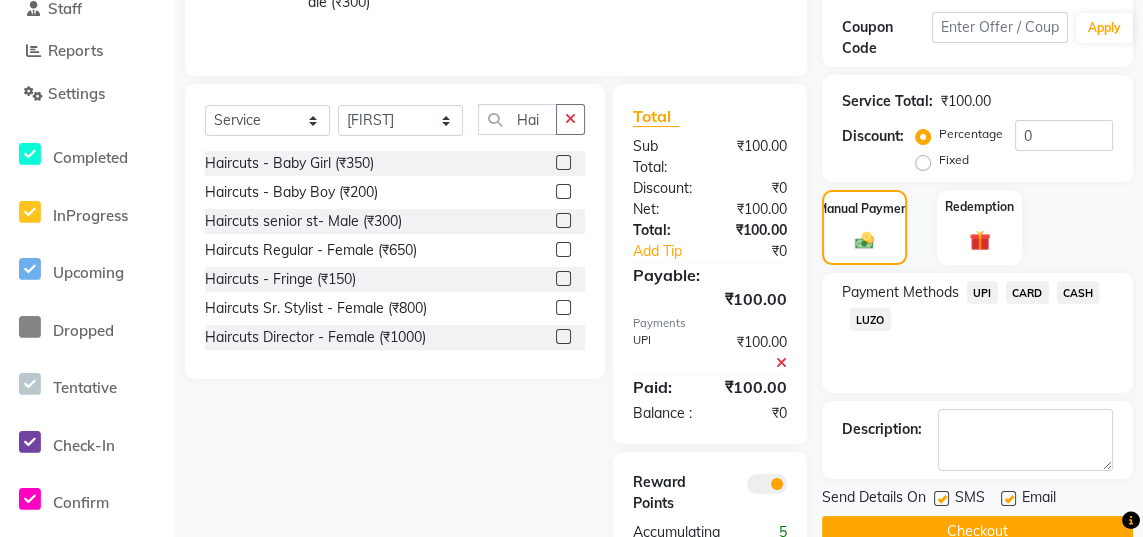 click on "Checkout" 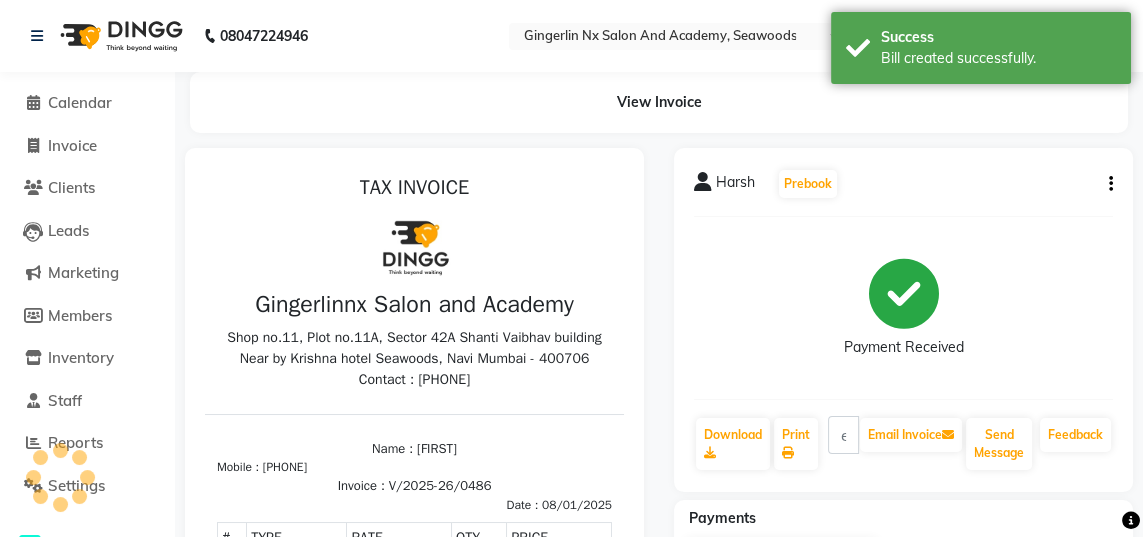 scroll, scrollTop: 0, scrollLeft: 0, axis: both 